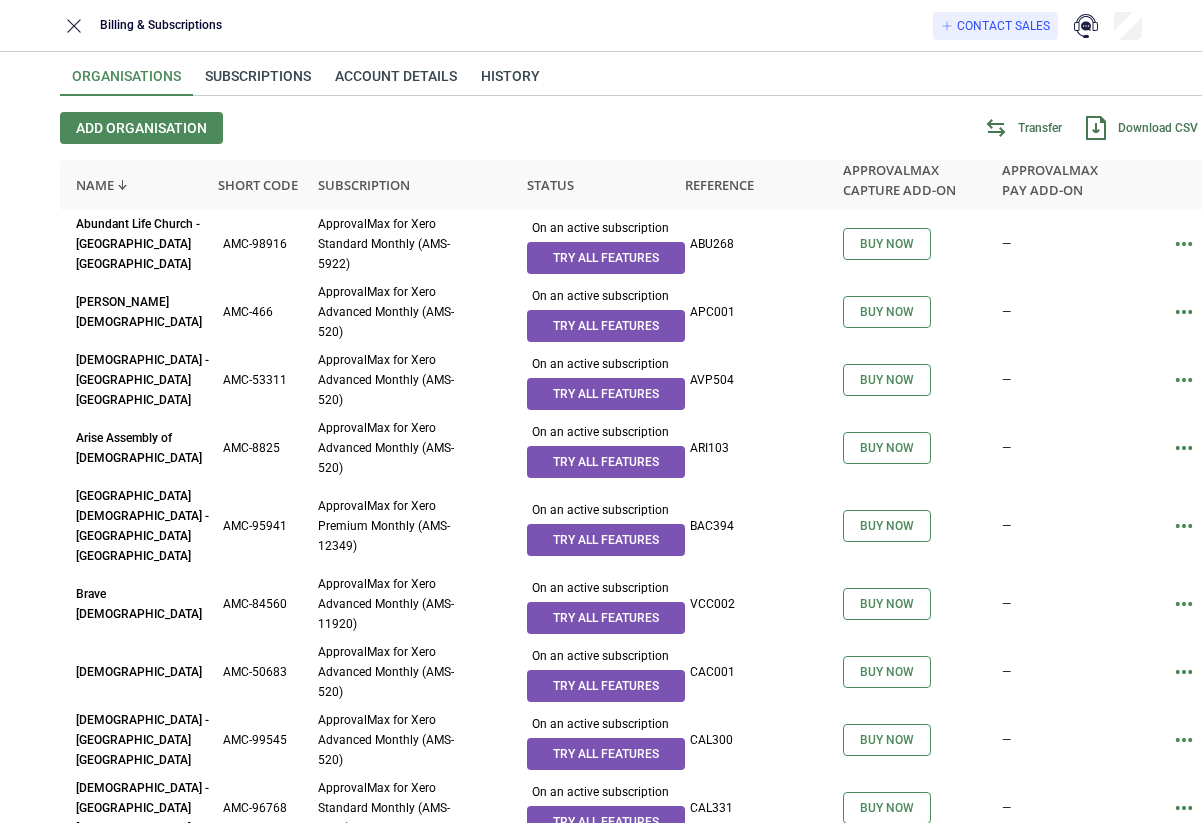scroll, scrollTop: 0, scrollLeft: 0, axis: both 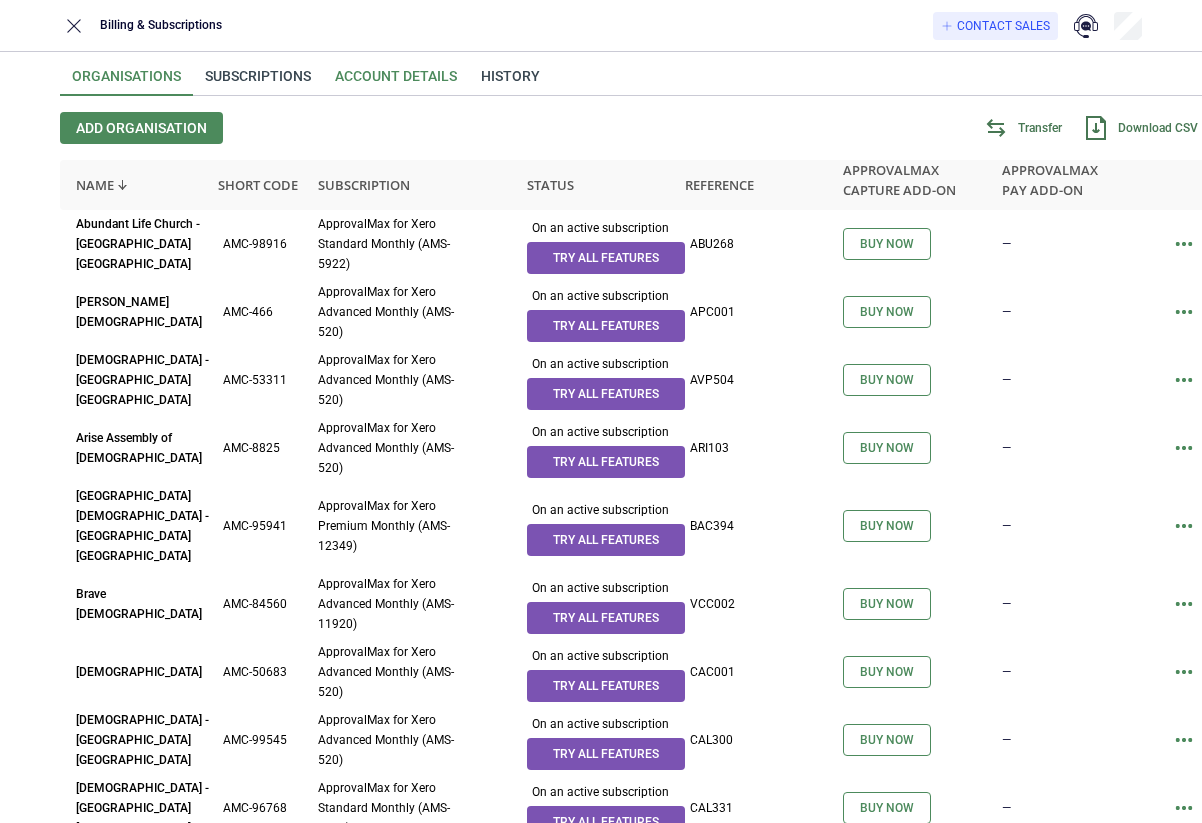 click on "Account details" at bounding box center (396, 82) 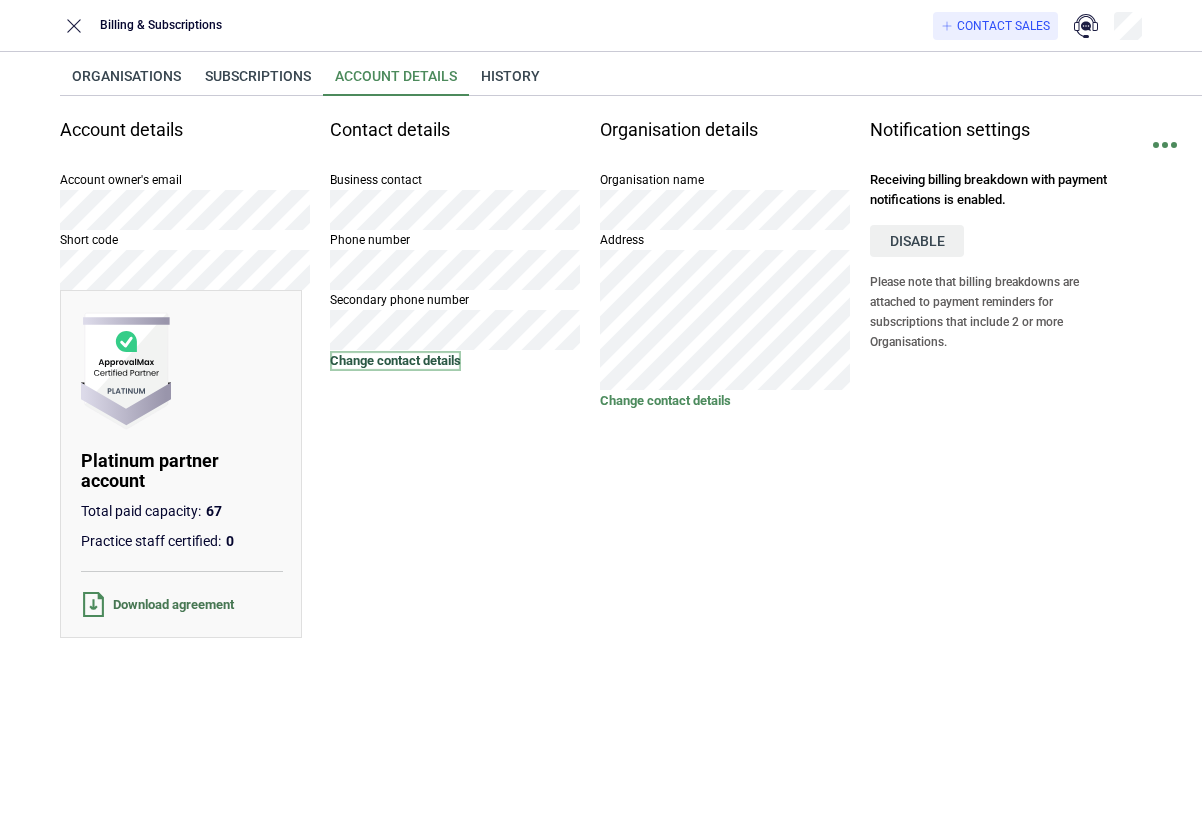 click on "Change contact details" at bounding box center (395, 361) 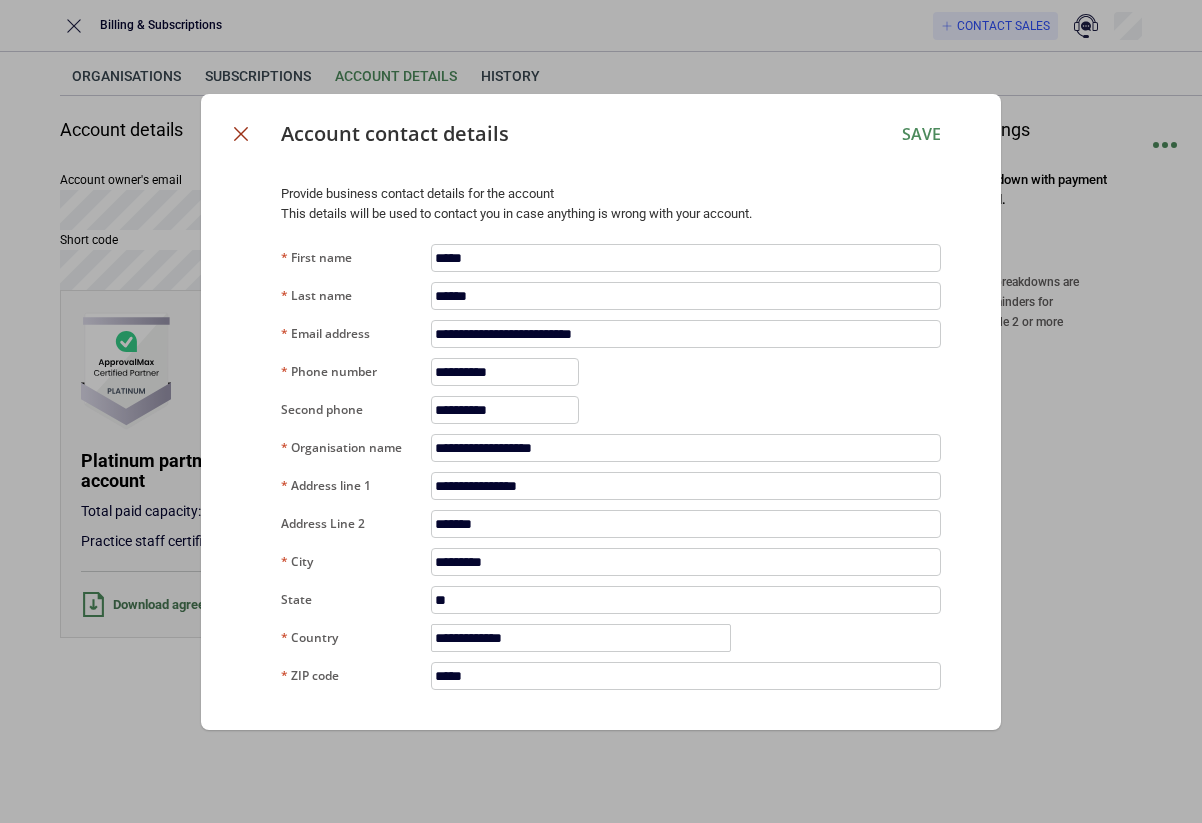 click 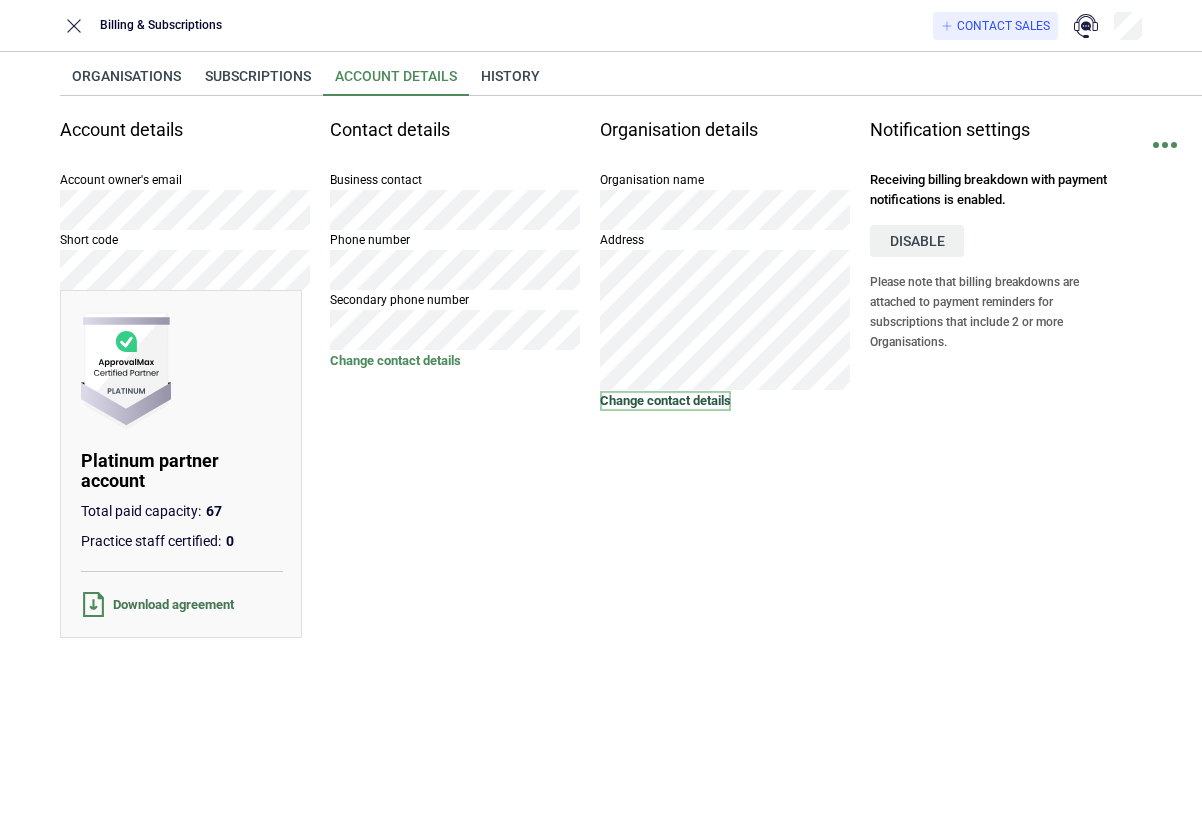 click on "Change contact details" at bounding box center [665, 401] 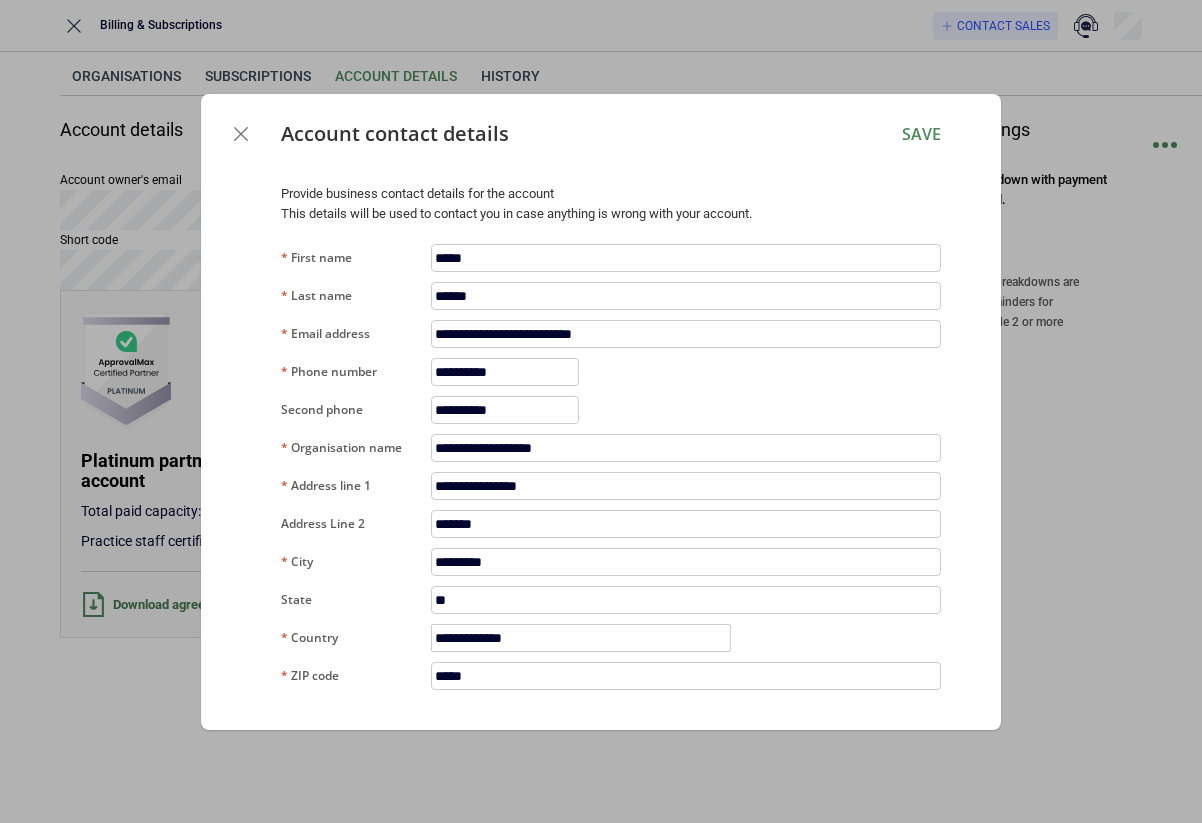 click at bounding box center (241, 134) 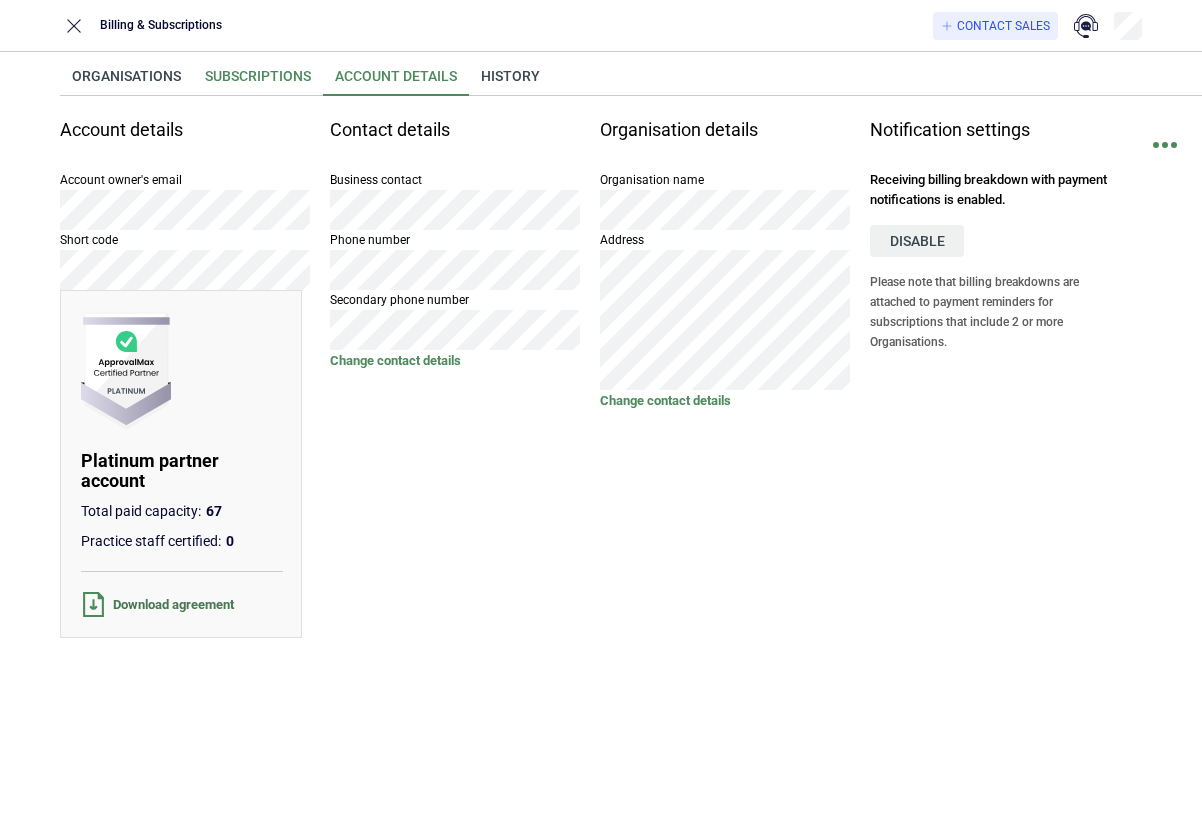 click on "Subscriptions" at bounding box center [258, 82] 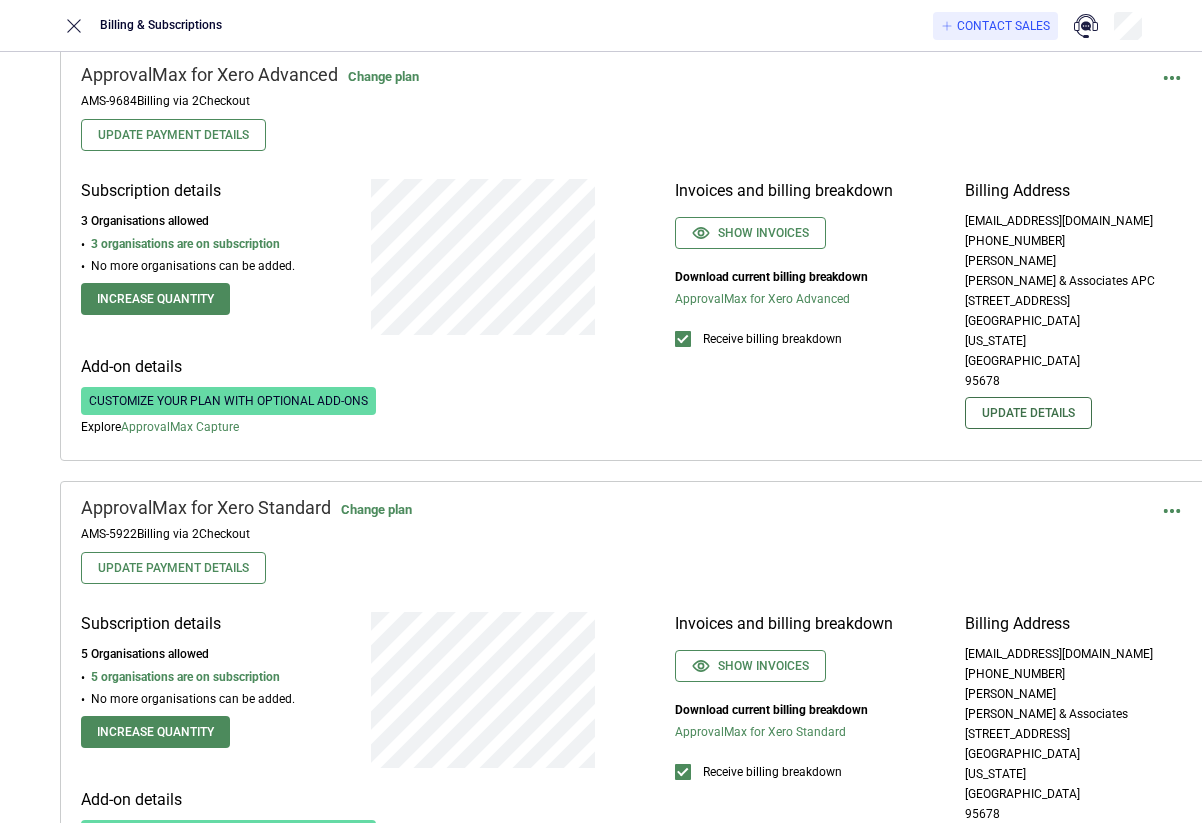 scroll, scrollTop: 0, scrollLeft: 0, axis: both 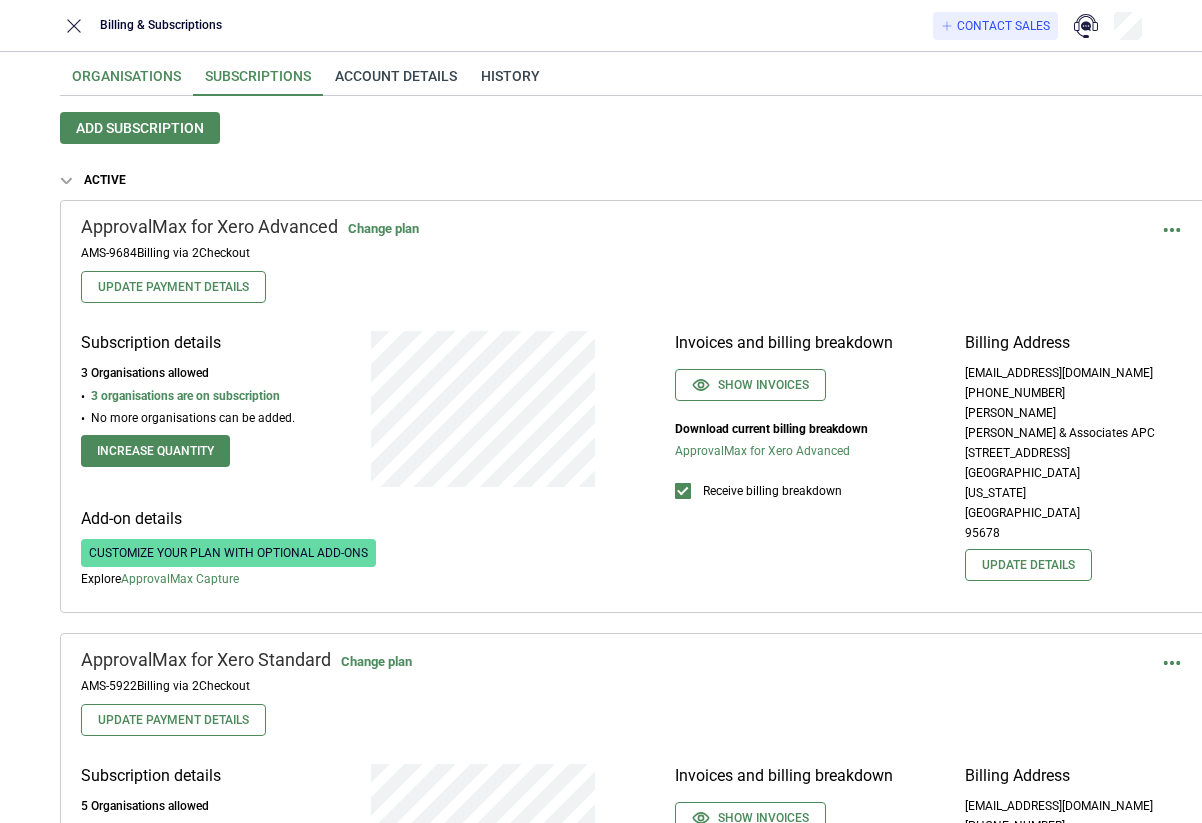 click on "Organisations" at bounding box center [126, 82] 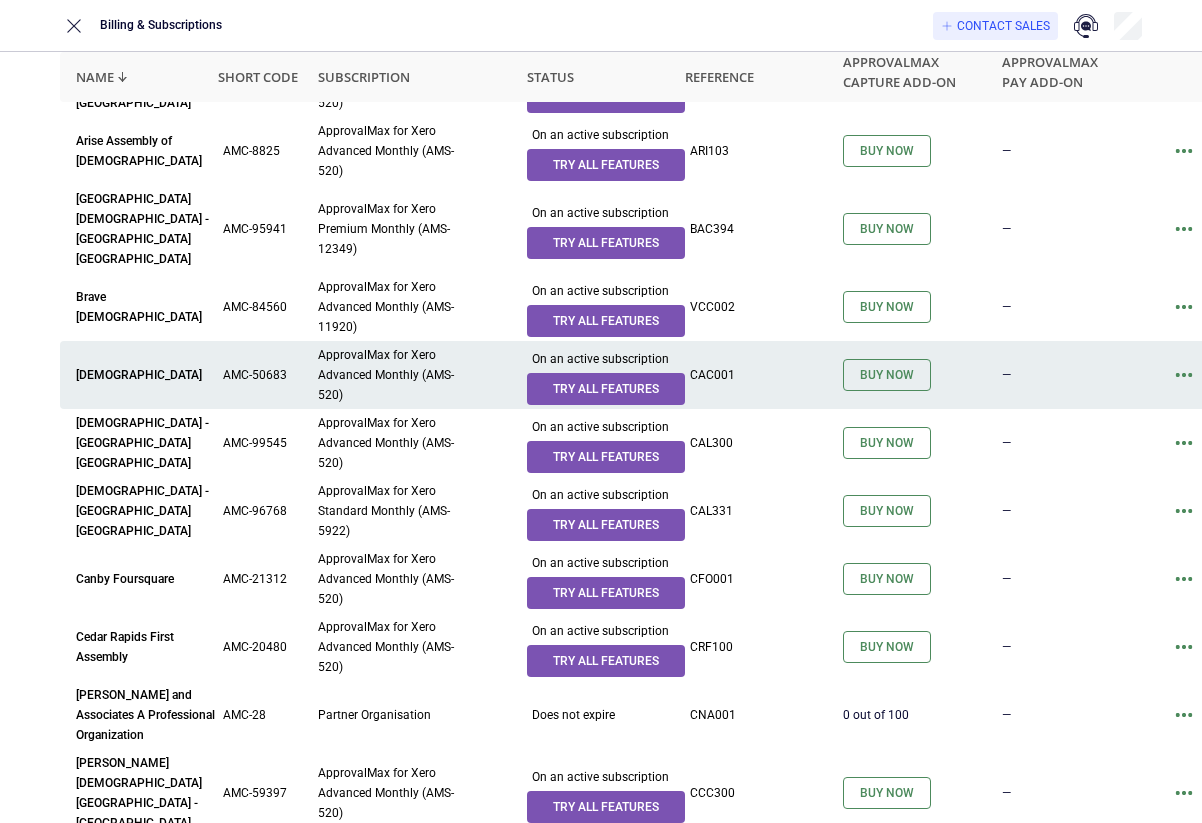 scroll, scrollTop: 294, scrollLeft: 0, axis: vertical 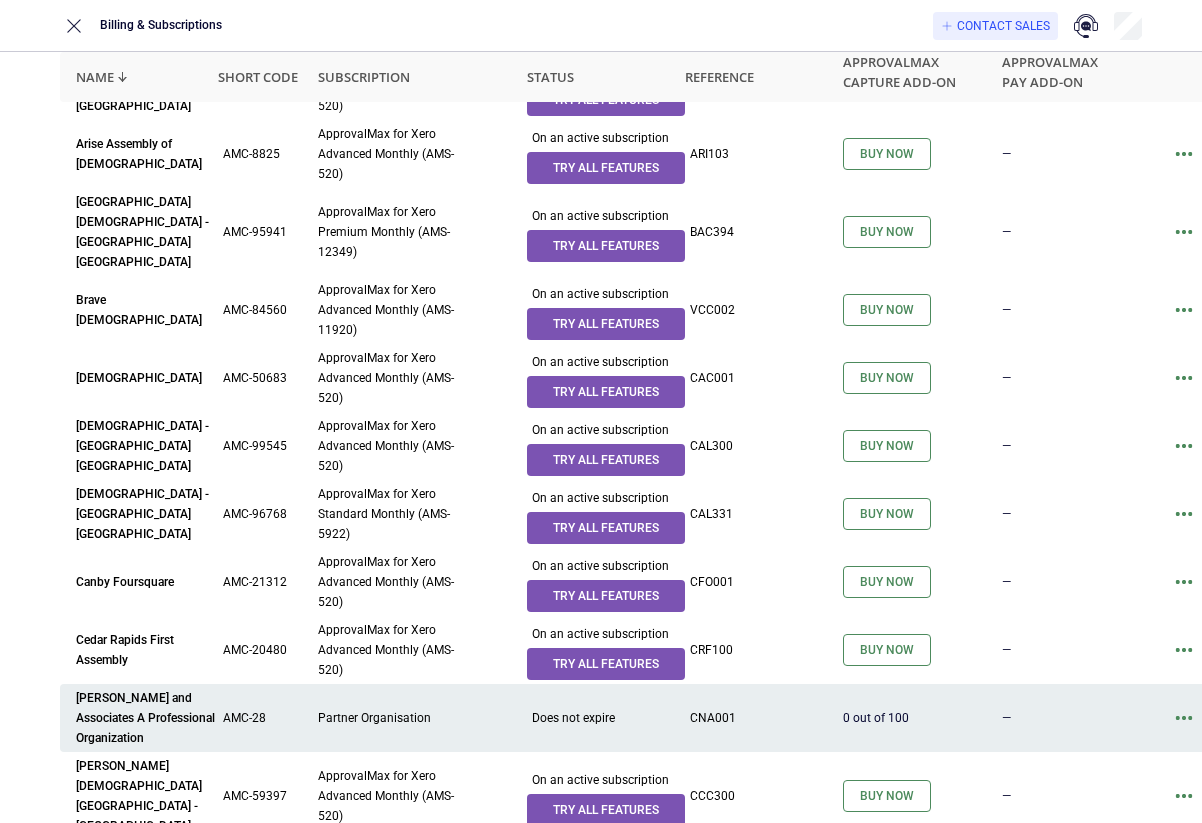 click at bounding box center [1184, 718] 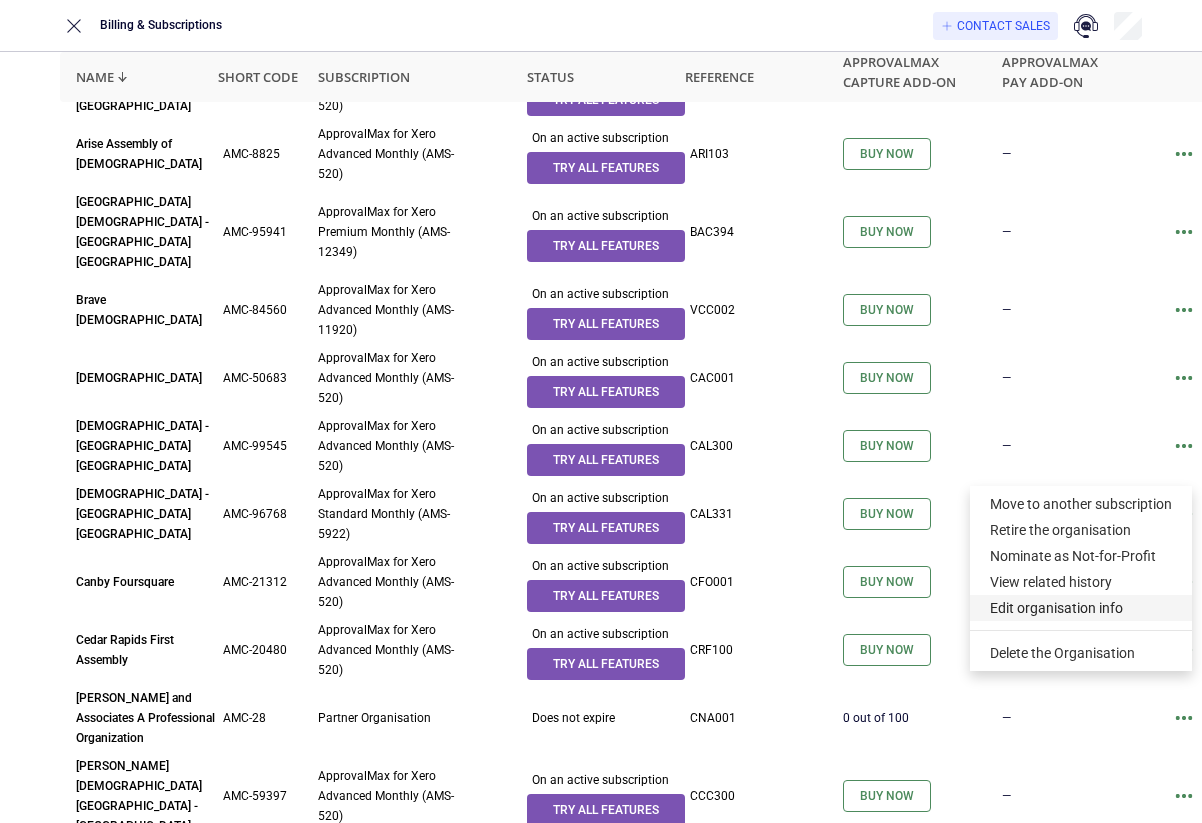 click on "Edit organisation info" at bounding box center (1081, 608) 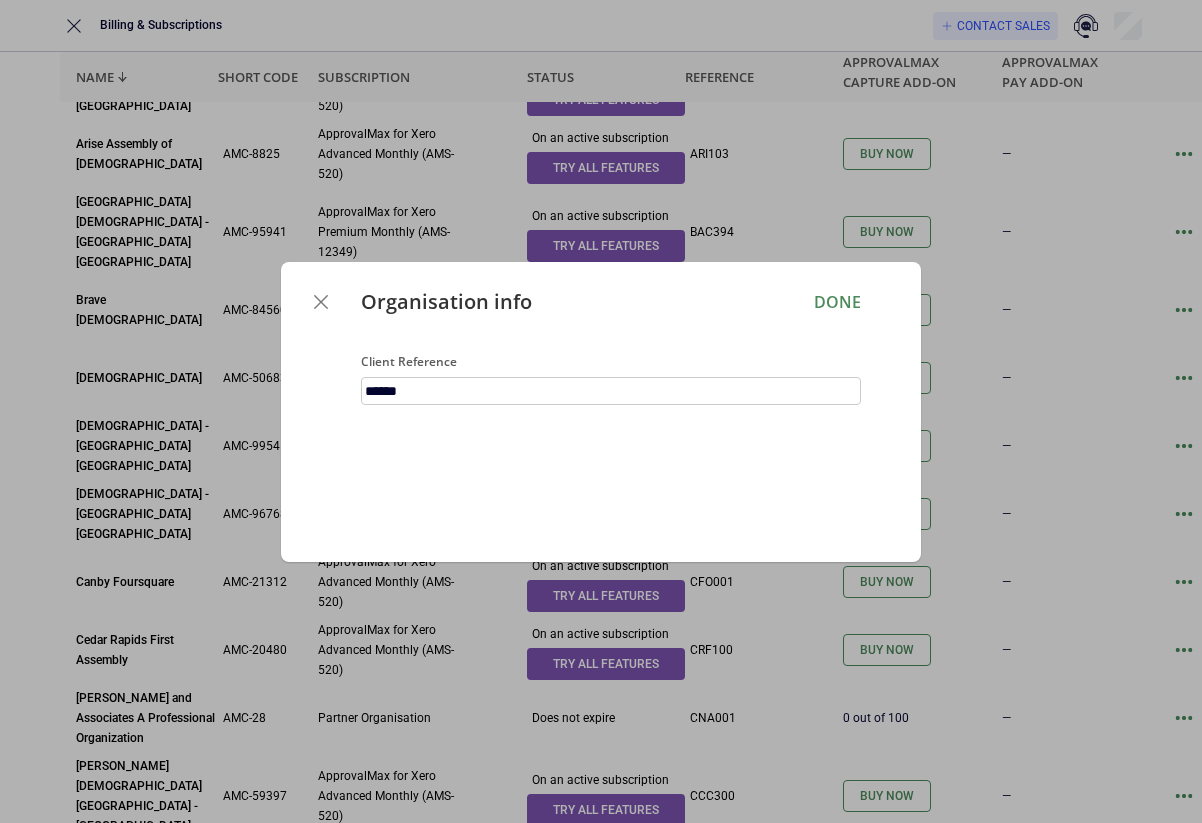 click at bounding box center (321, 302) 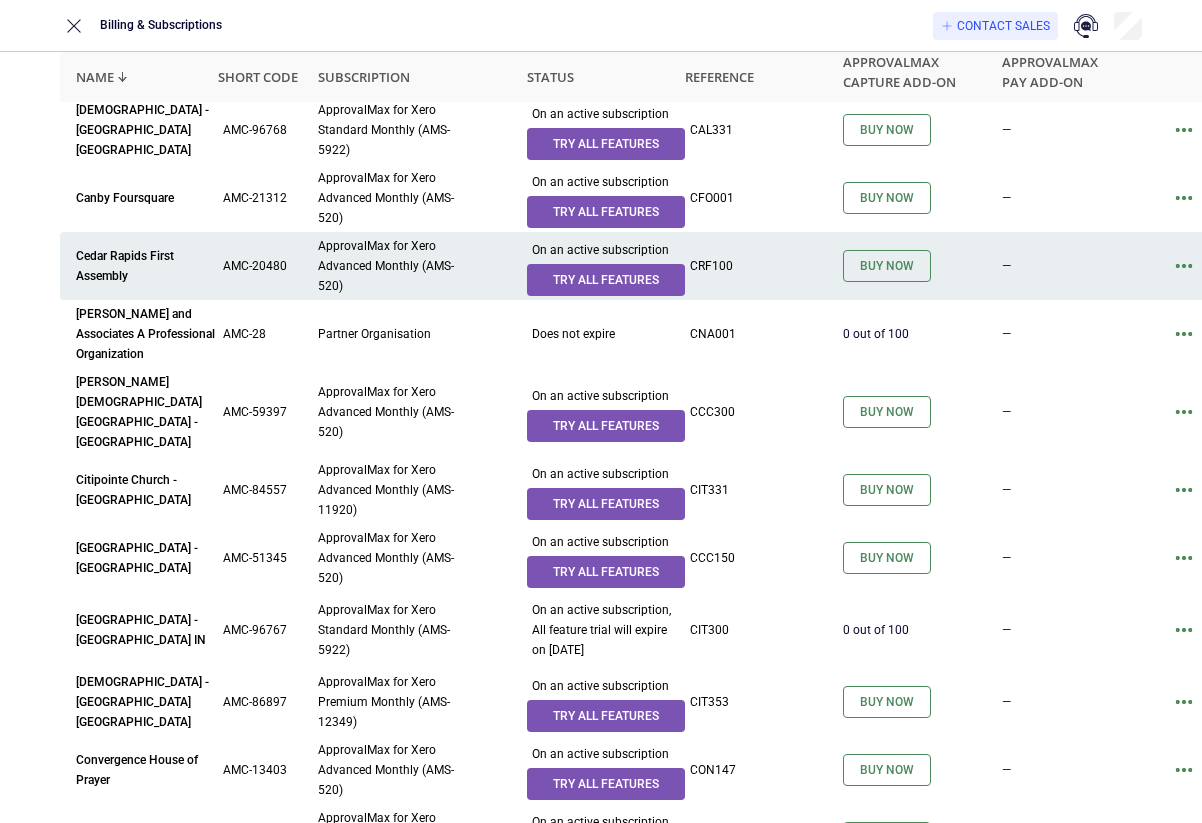 scroll, scrollTop: 667, scrollLeft: 0, axis: vertical 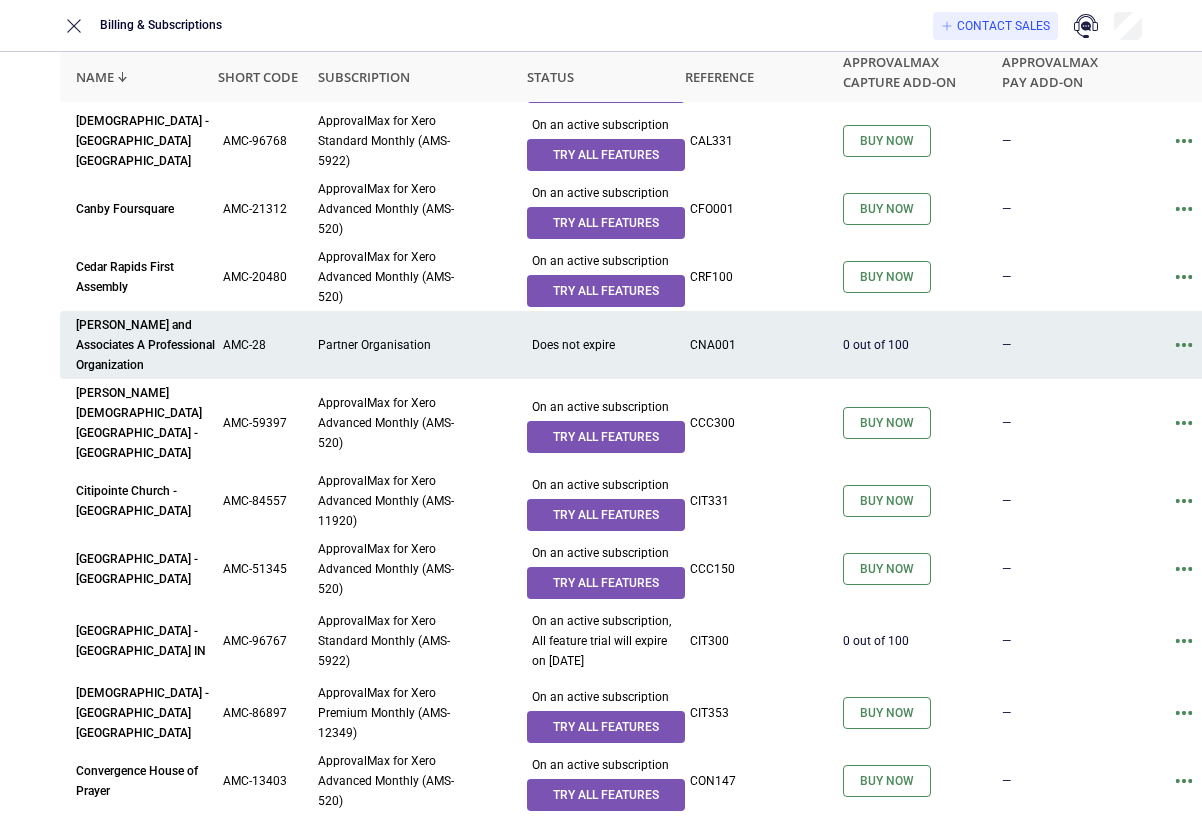 click on "Partner Organisation" at bounding box center (374, 345) 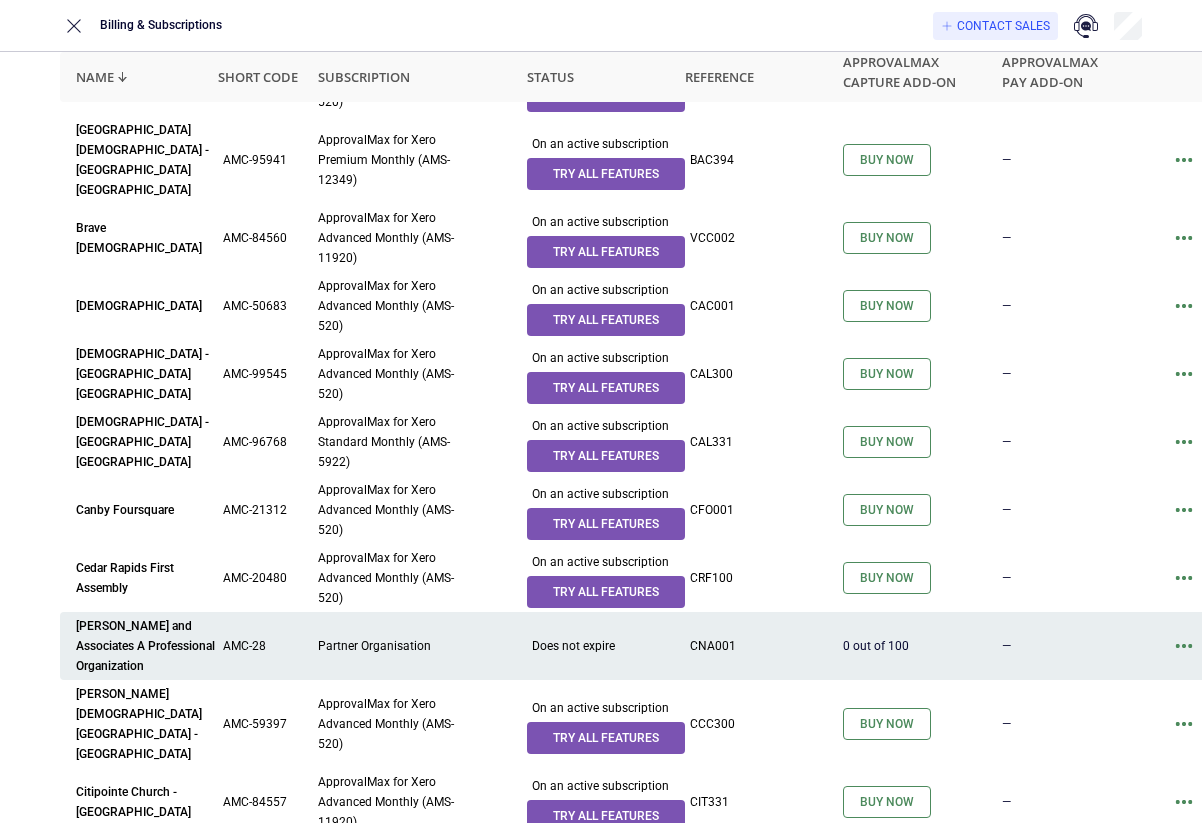 scroll, scrollTop: 0, scrollLeft: 0, axis: both 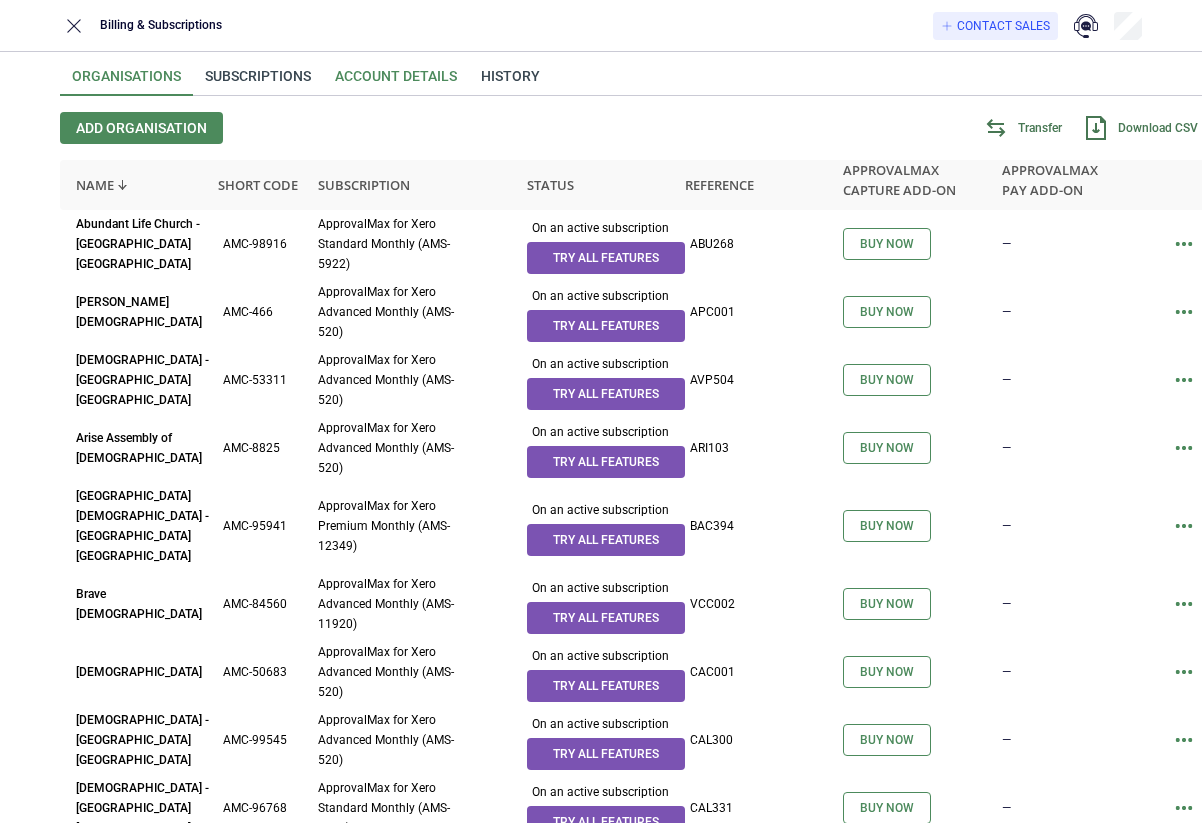 click on "Account details" at bounding box center (396, 82) 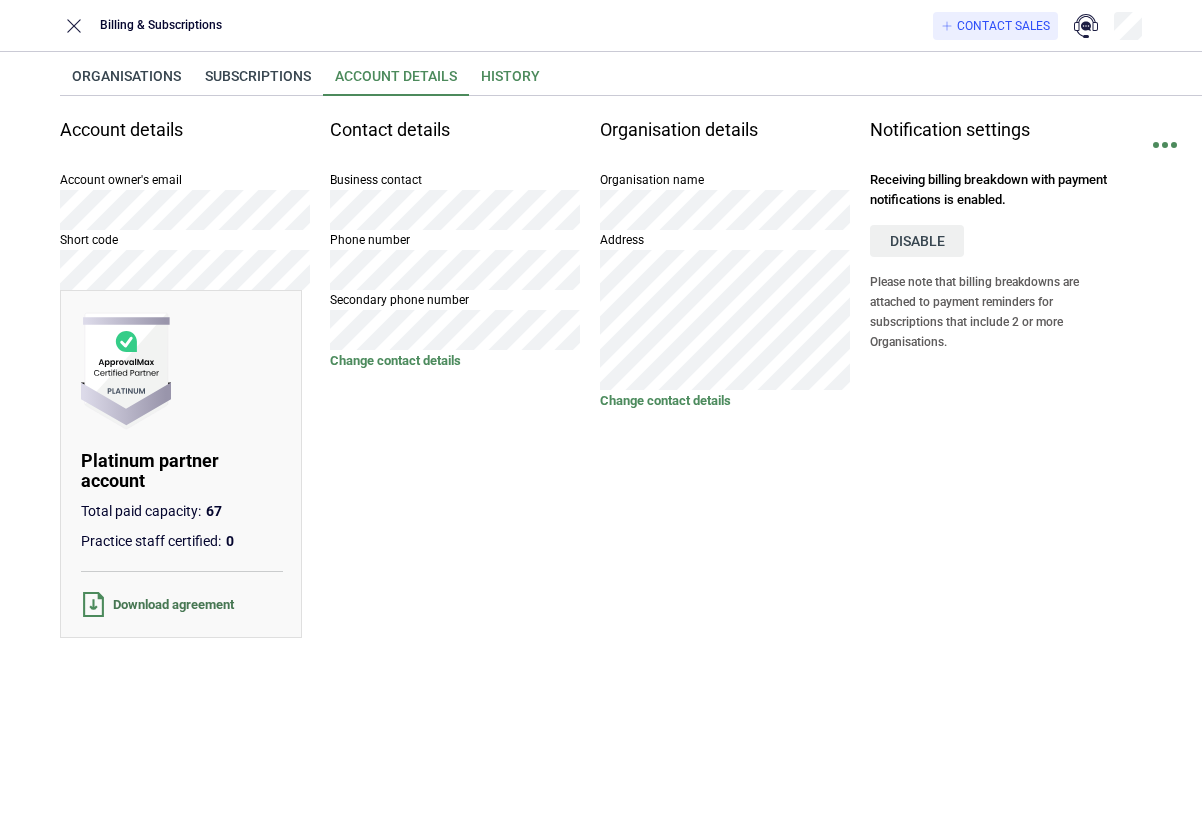 click on "History" at bounding box center [510, 82] 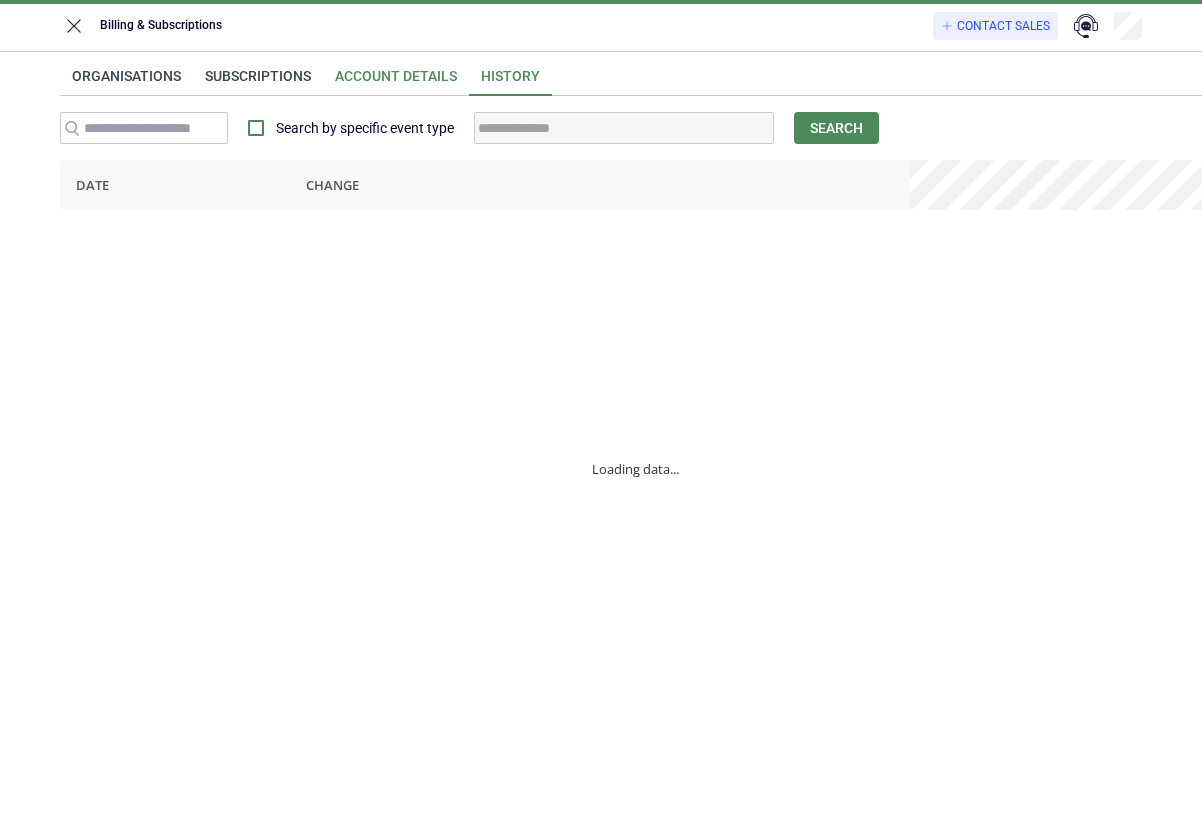 click on "Account details" at bounding box center [396, 82] 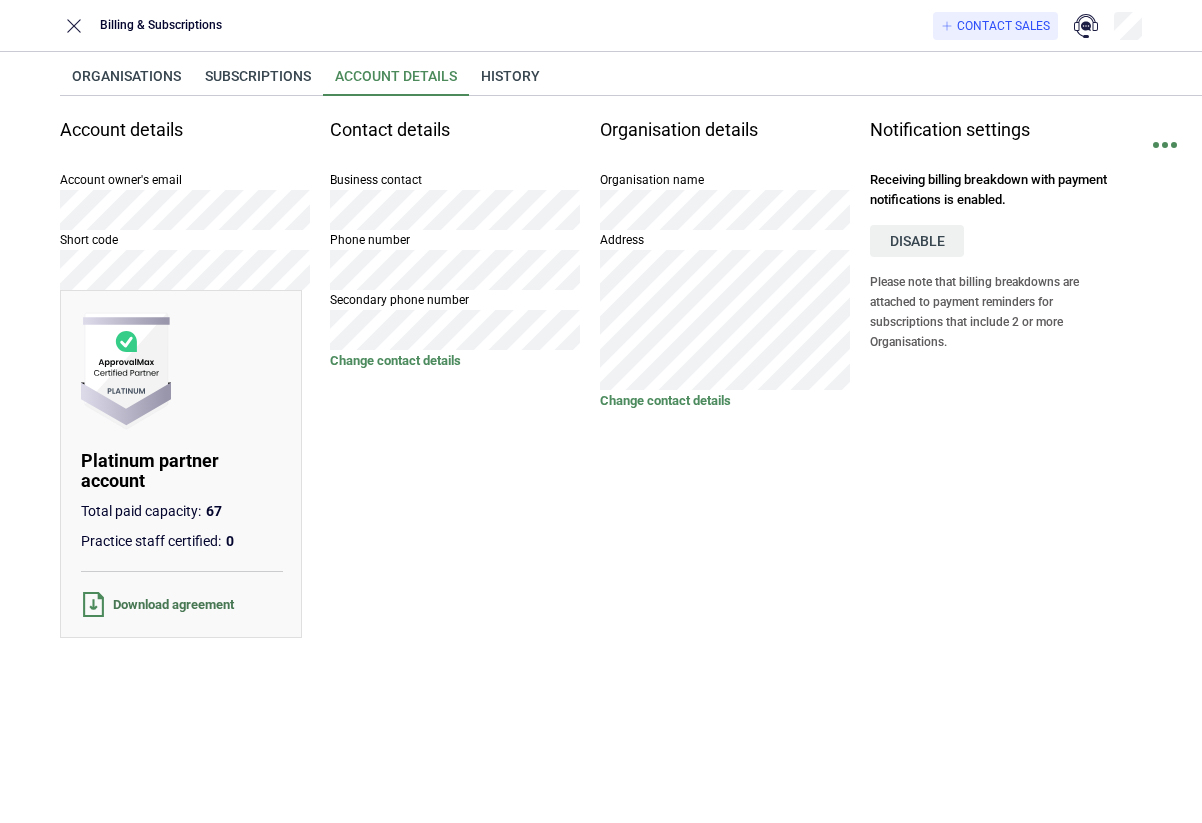 type 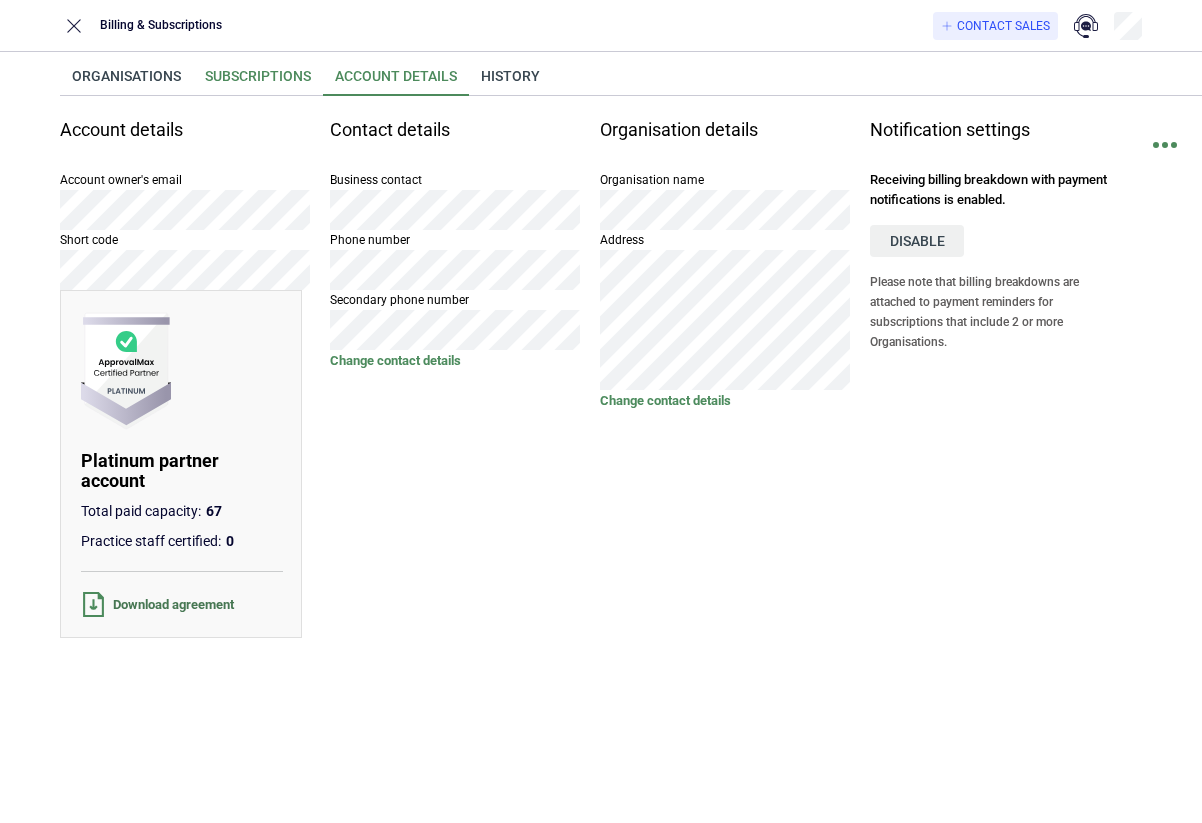 click on "Subscriptions" at bounding box center (258, 82) 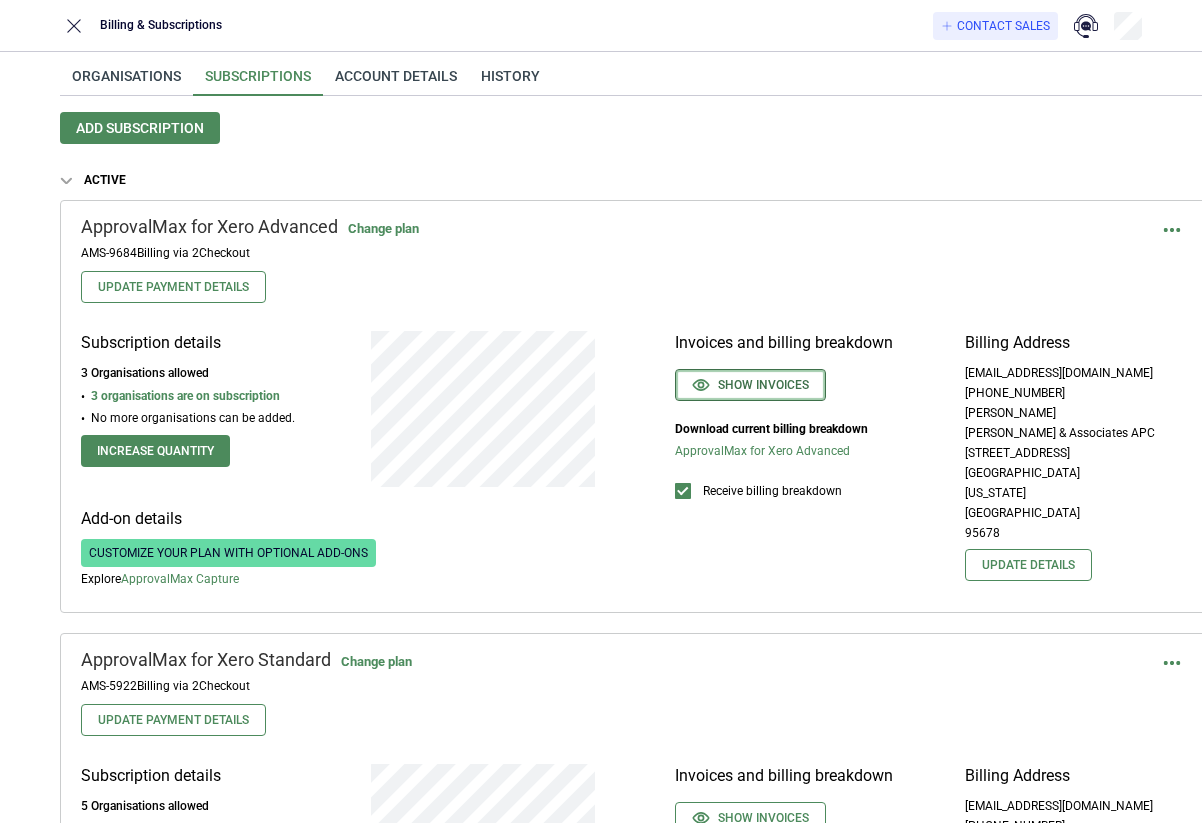 click on "Show invoices" at bounding box center (750, 385) 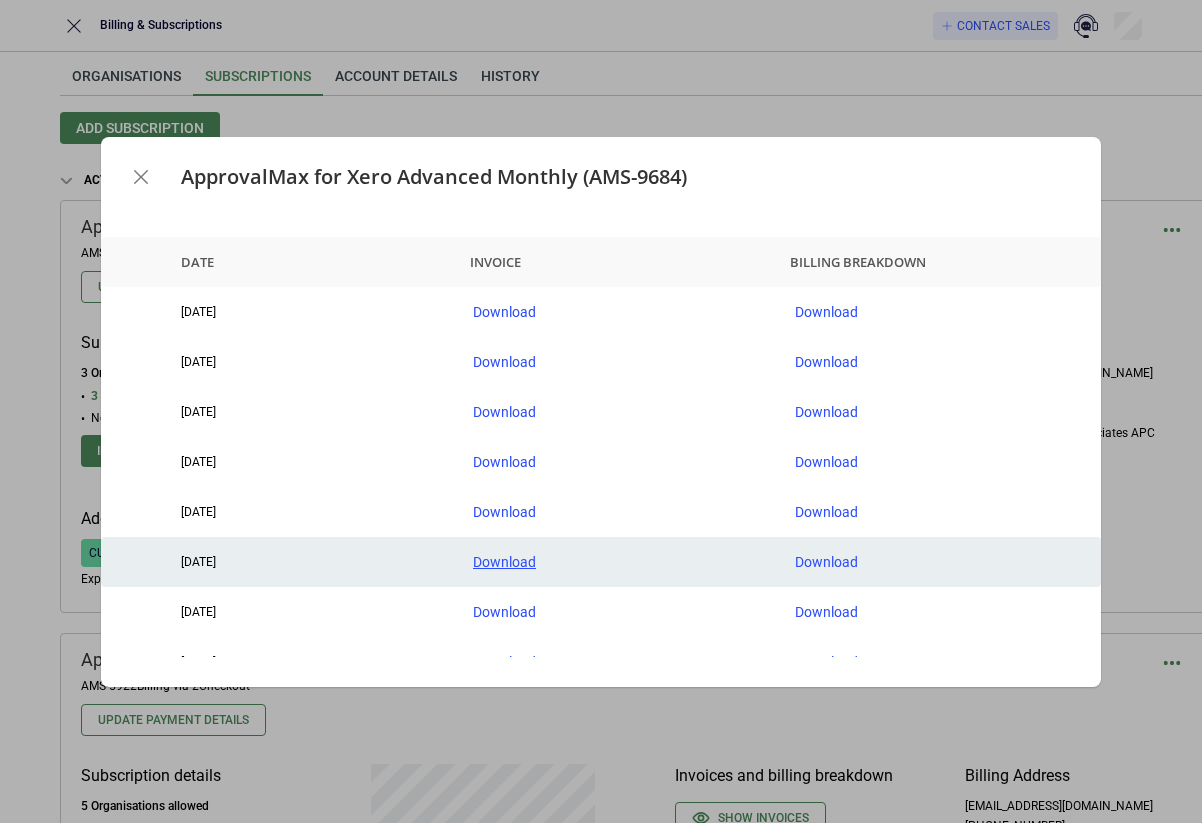 click on "Download" at bounding box center [618, 562] 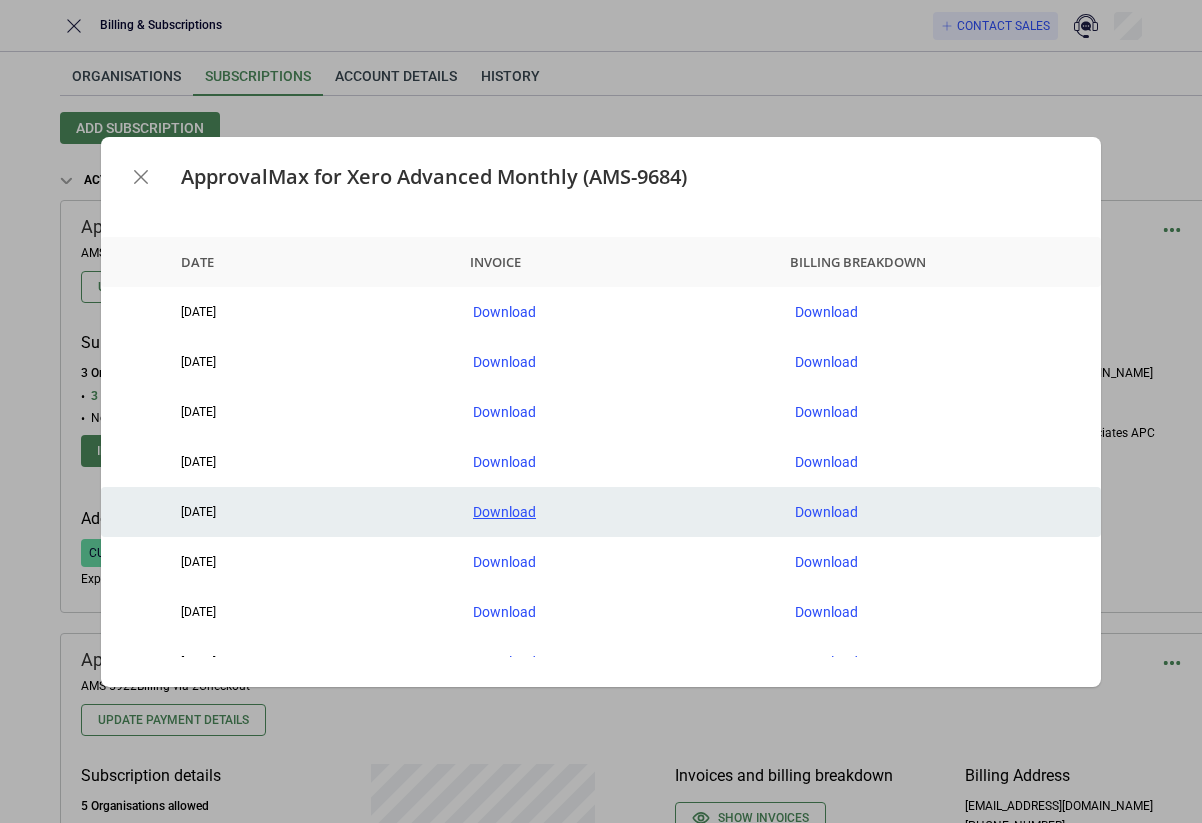 click on "Download" at bounding box center (618, 512) 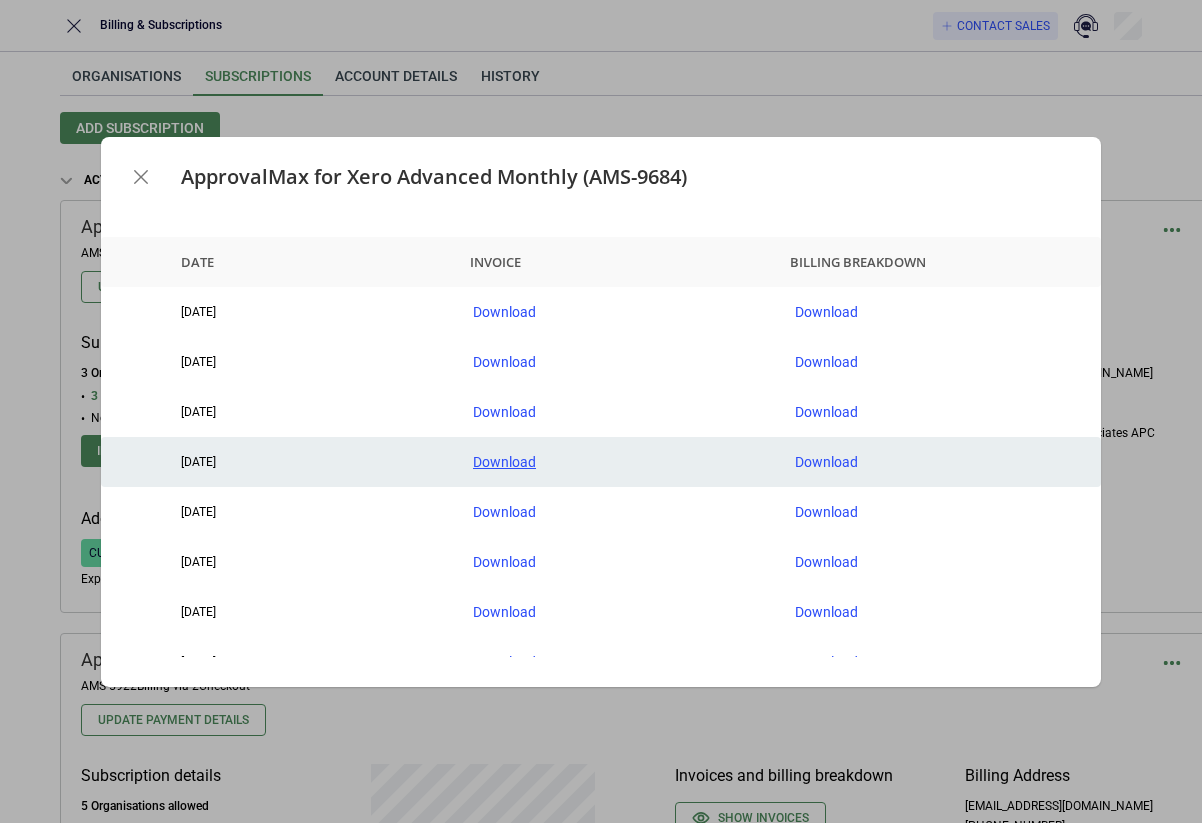 click on "Download" at bounding box center [618, 462] 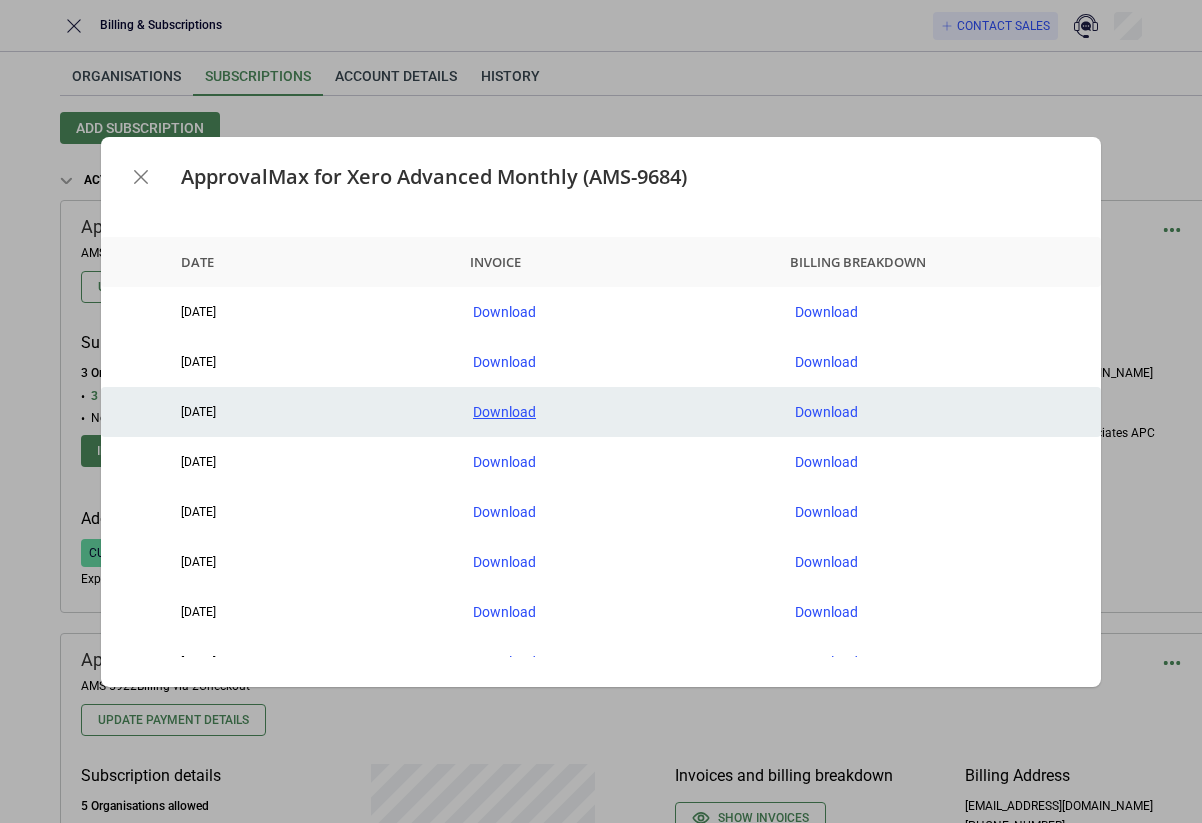 click on "Download" at bounding box center [618, 412] 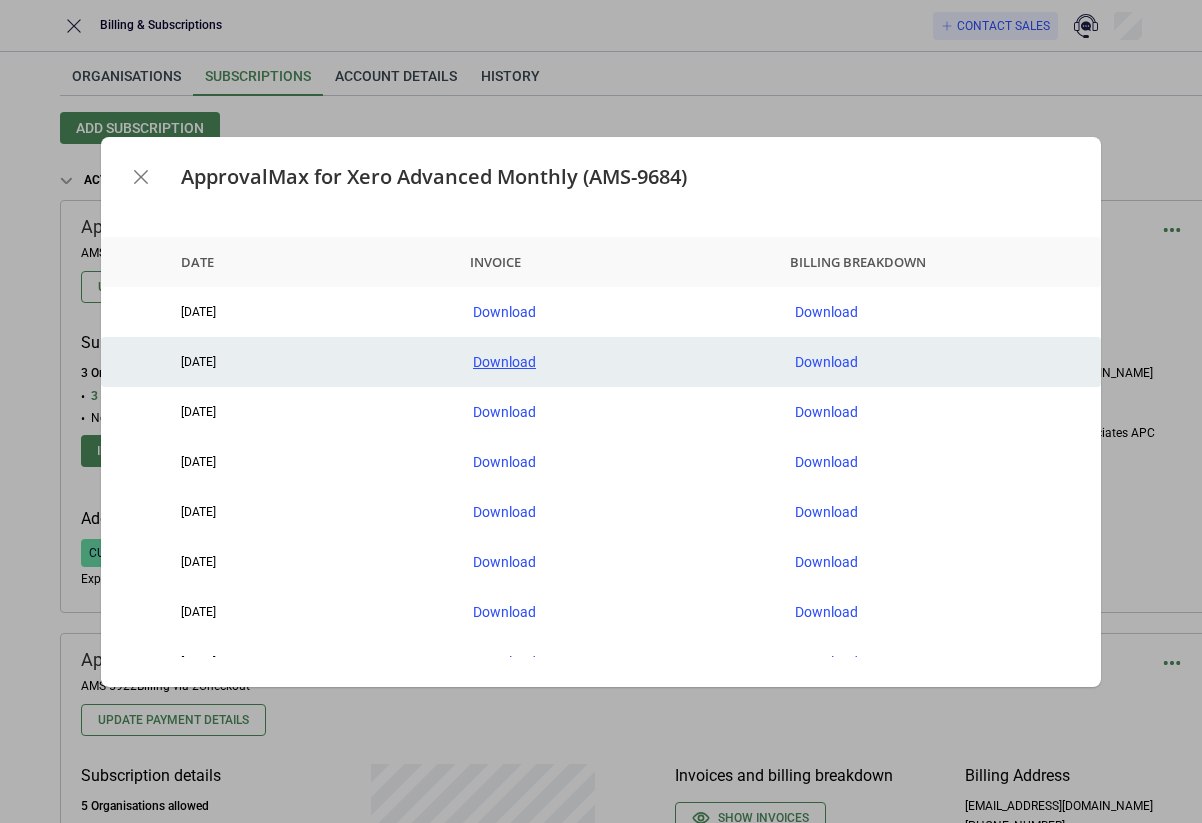 click on "Download" at bounding box center [618, 362] 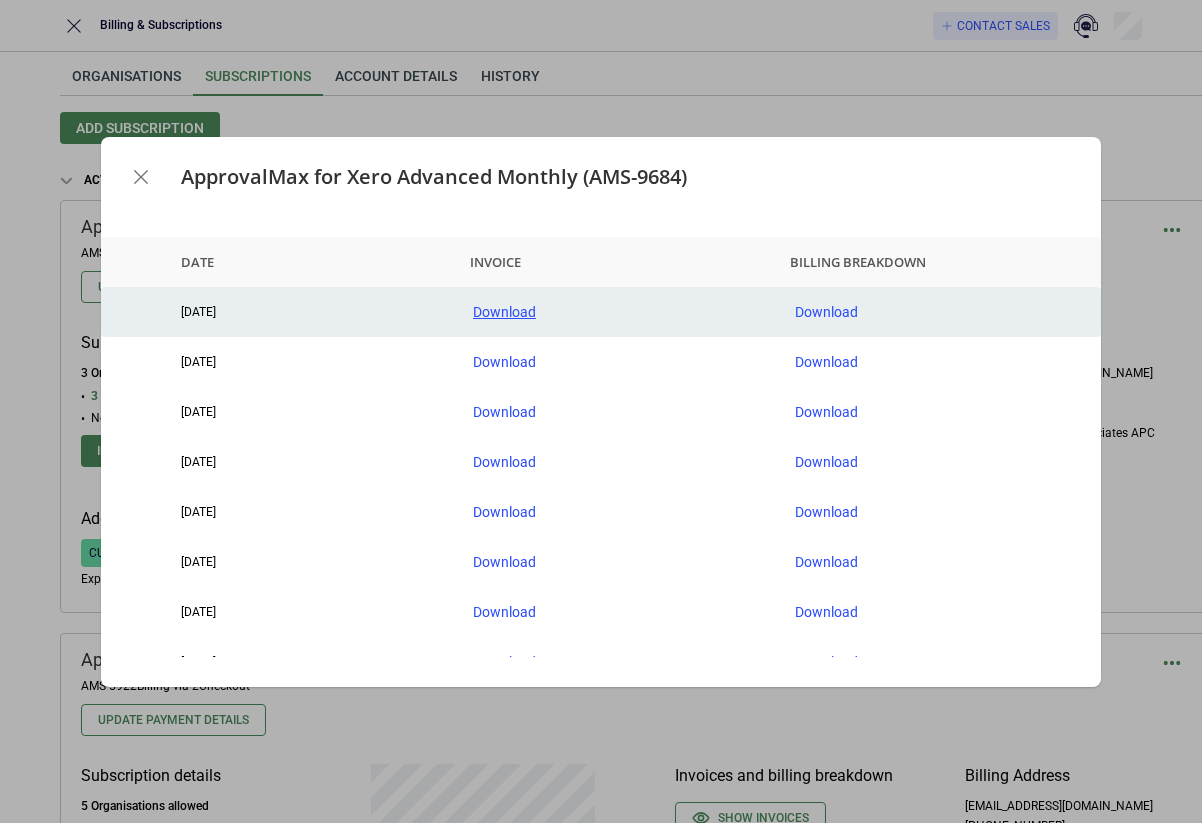 click on "Download" at bounding box center [618, 312] 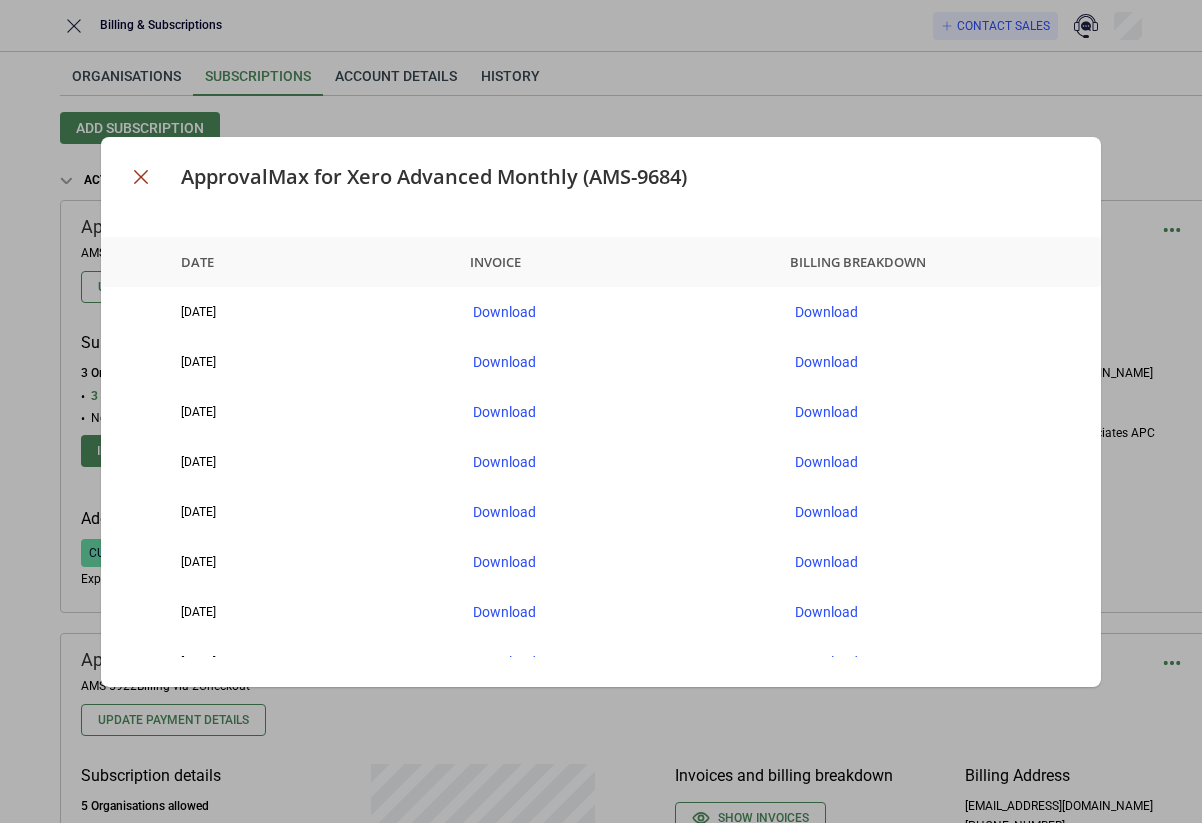 click 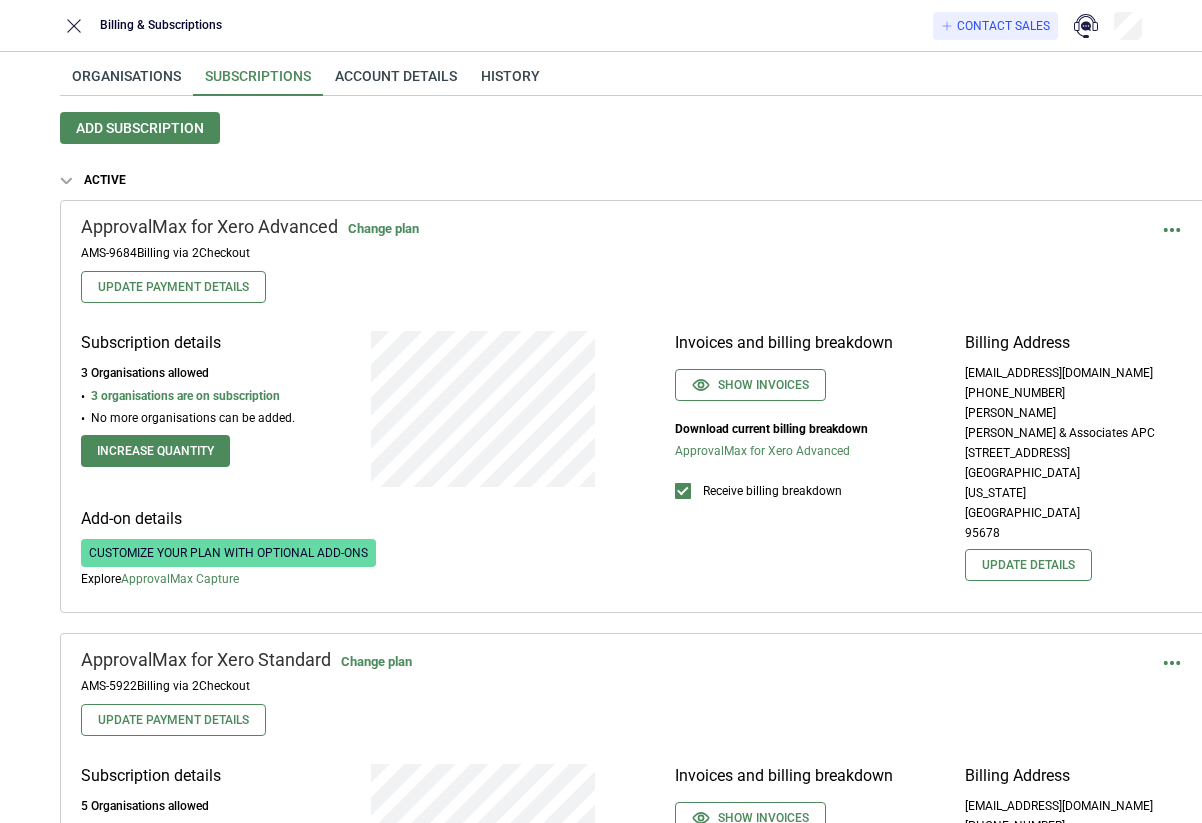 click on "Add subscription Active ApprovalMax for Xero Advanced Change plan AMS-9684  Billing via 2Checkout Update Payment Details Subscription details 3 Organisations allowed 3 organisations are on subscription No more organisations can be added. Increase quantity Add-on details Customize your plan with optional add-ons Explore  ApprovalMax Capture Invoices and billing breakdown Show invoices Download current billing breakdown ApprovalMax for Xero Advanced Receive billing breakdown Billing Address [EMAIL_ADDRESS][DOMAIN_NAME] [PHONE_NUMBER] [PERSON_NAME] & Associates [STREET_ADDRESS][US_STATE] Update details ApprovalMax for Xero Standard Change plan AMS-5922  Billing via 2Checkout Update Payment Details Subscription details 5 Organisations allowed 5 organisations are on subscription No more organisations can be added. Increase quantity Add-on details Customize your plan with optional add-ons Explore  ApprovalMax Capture Invoices and billing breakdown Show invoices CA" at bounding box center (635, 1286) 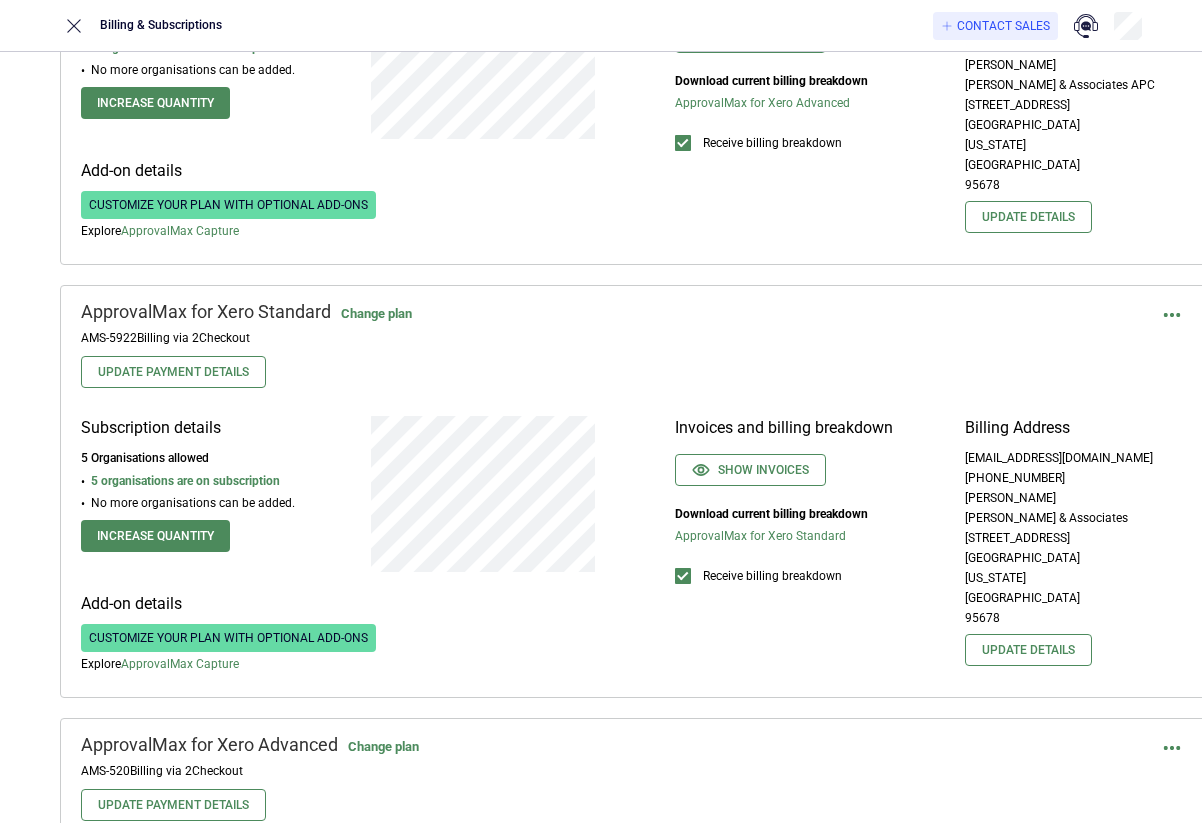 scroll, scrollTop: 363, scrollLeft: 0, axis: vertical 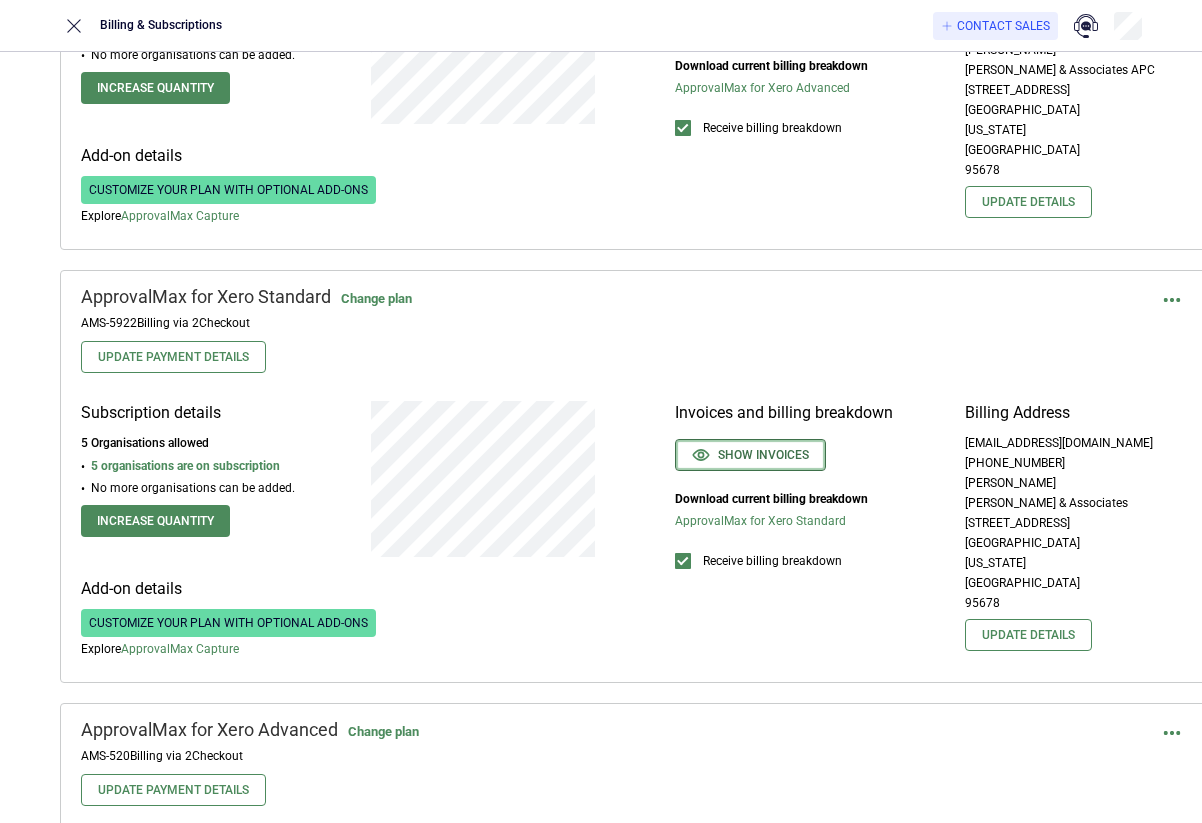 click on "Show invoices" at bounding box center [750, 455] 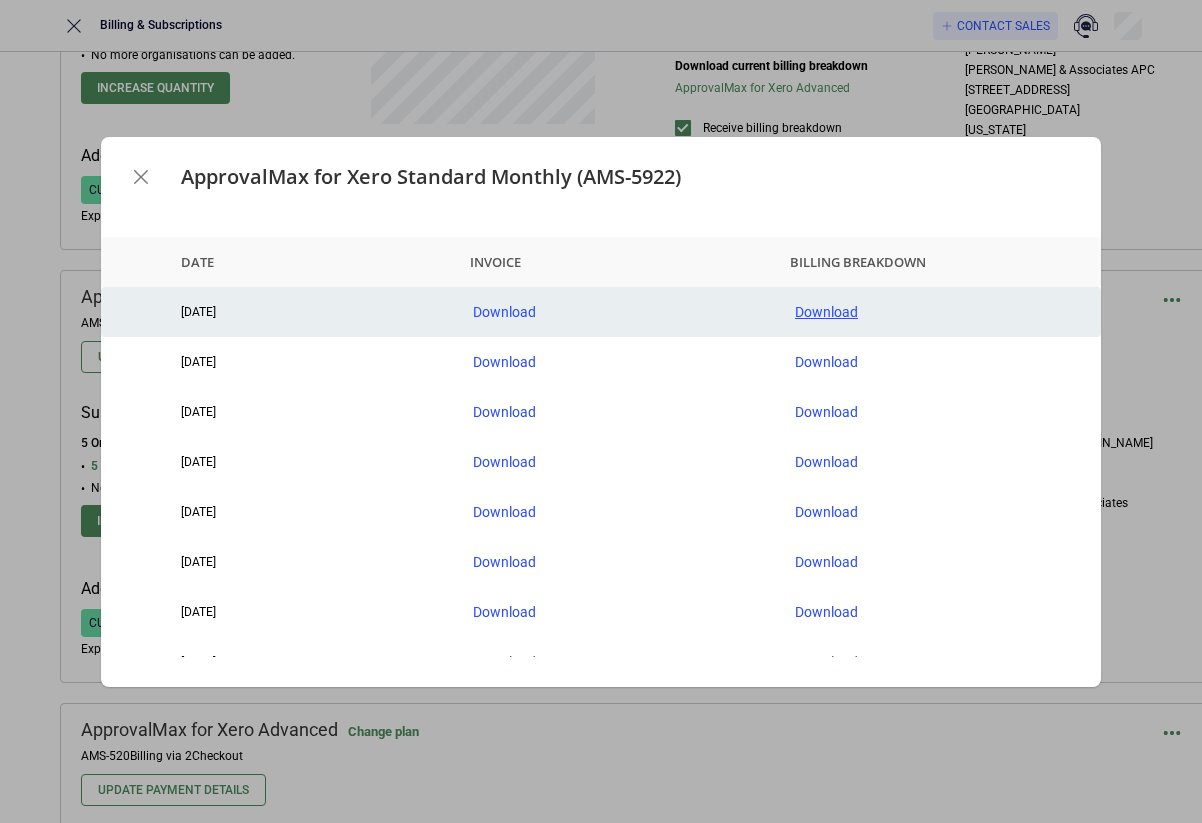 click on "Download" at bounding box center [940, 312] 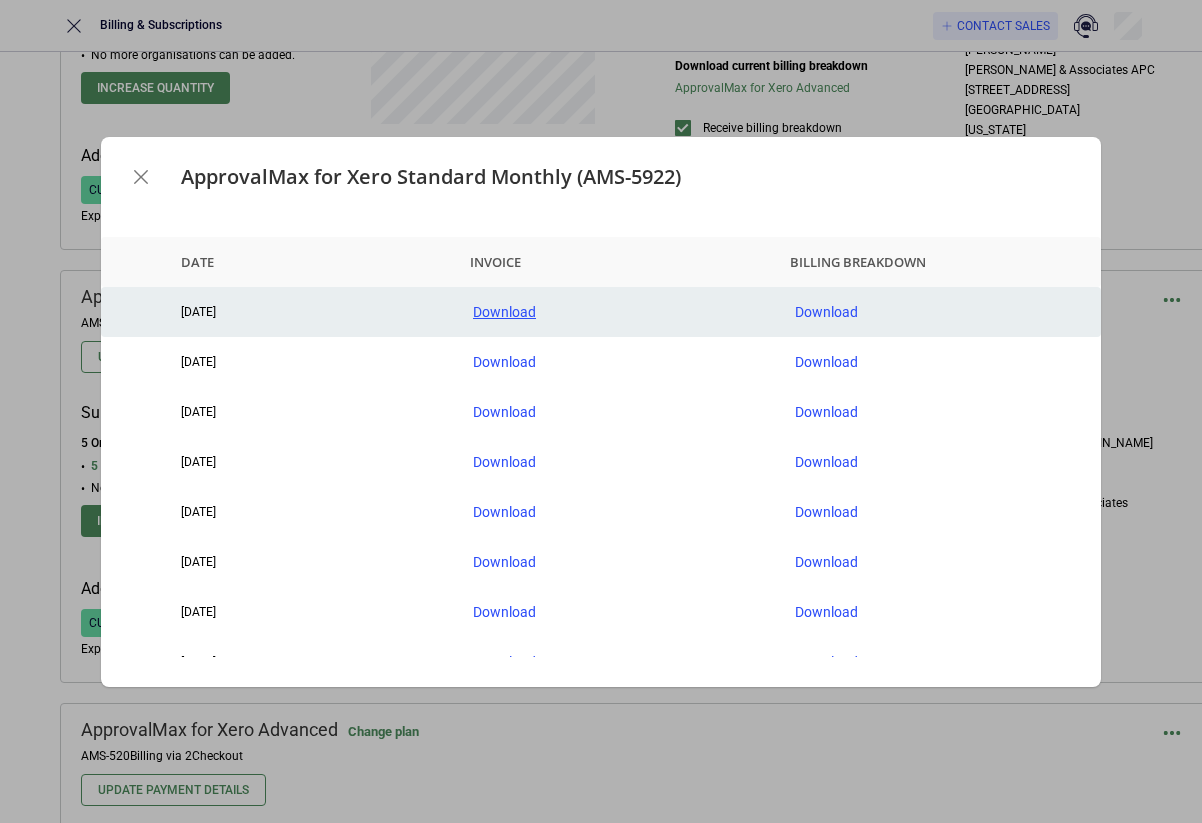click on "Download" at bounding box center (618, 312) 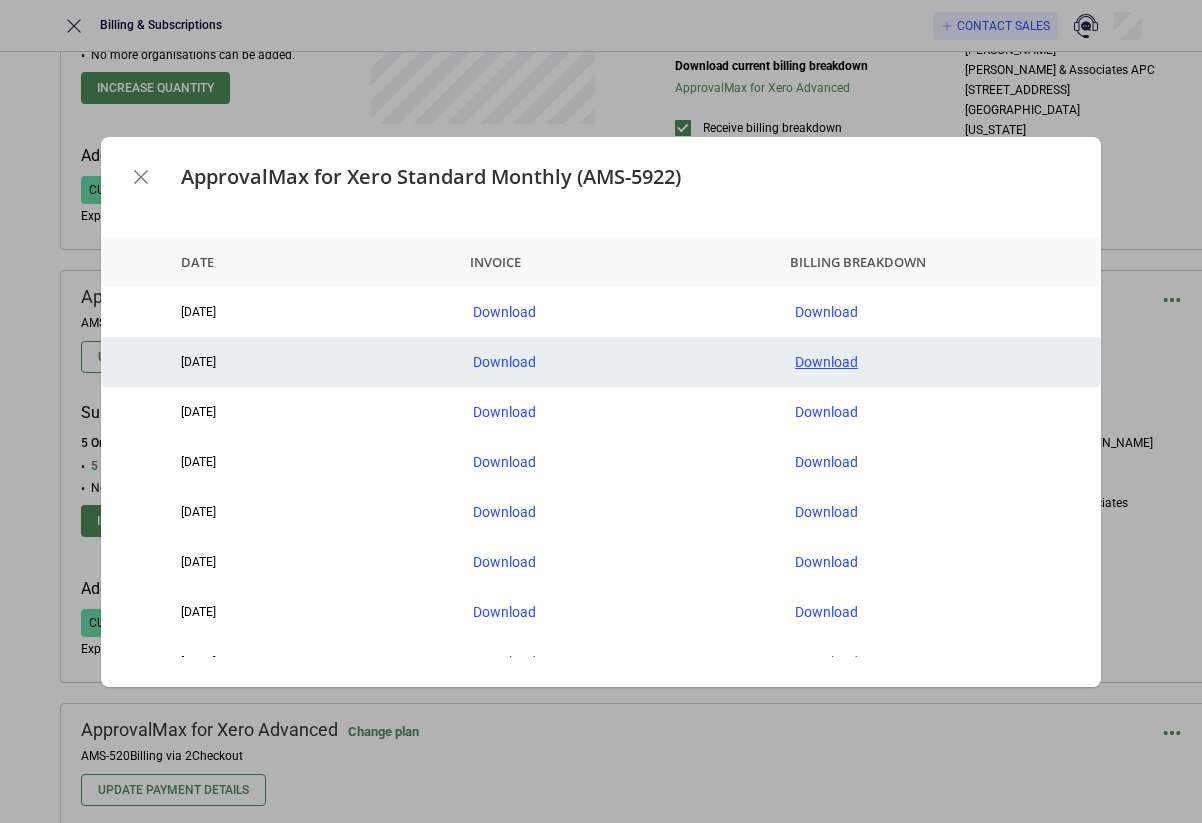 click on "Download" at bounding box center (940, 362) 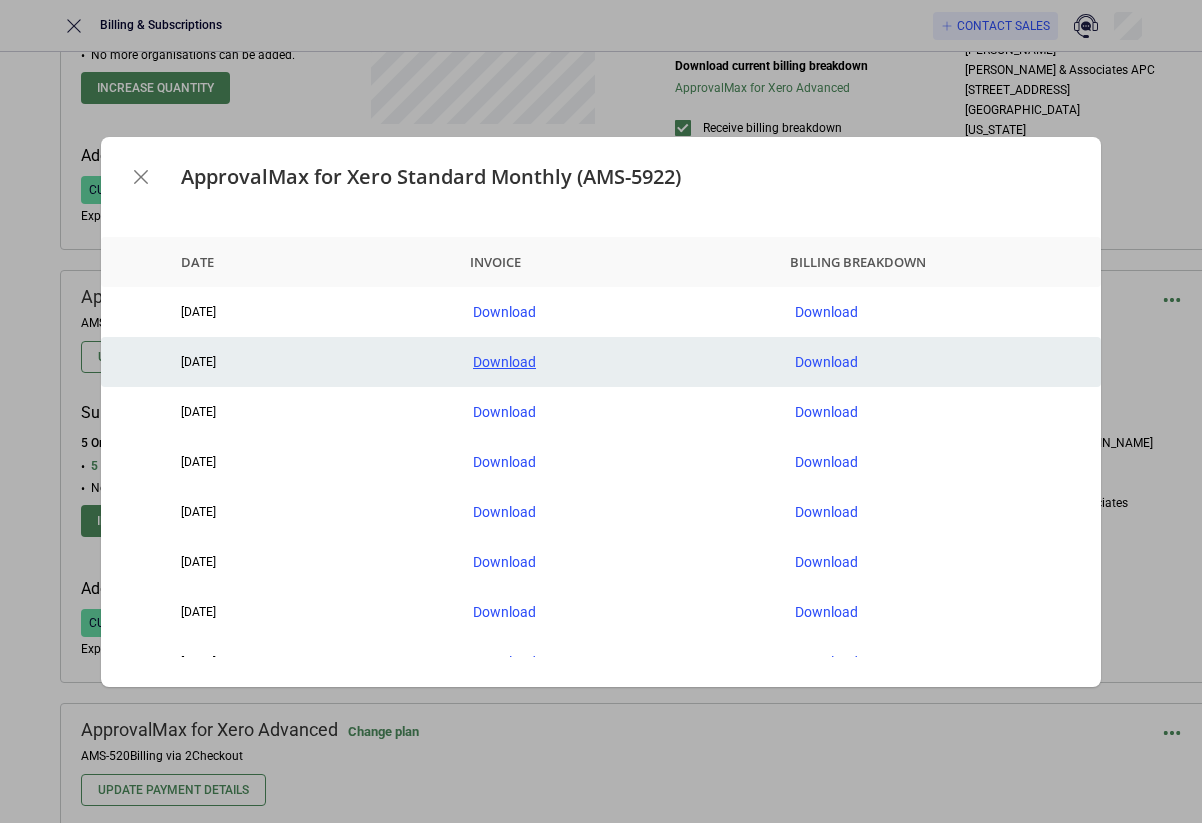 click on "Download" at bounding box center (618, 362) 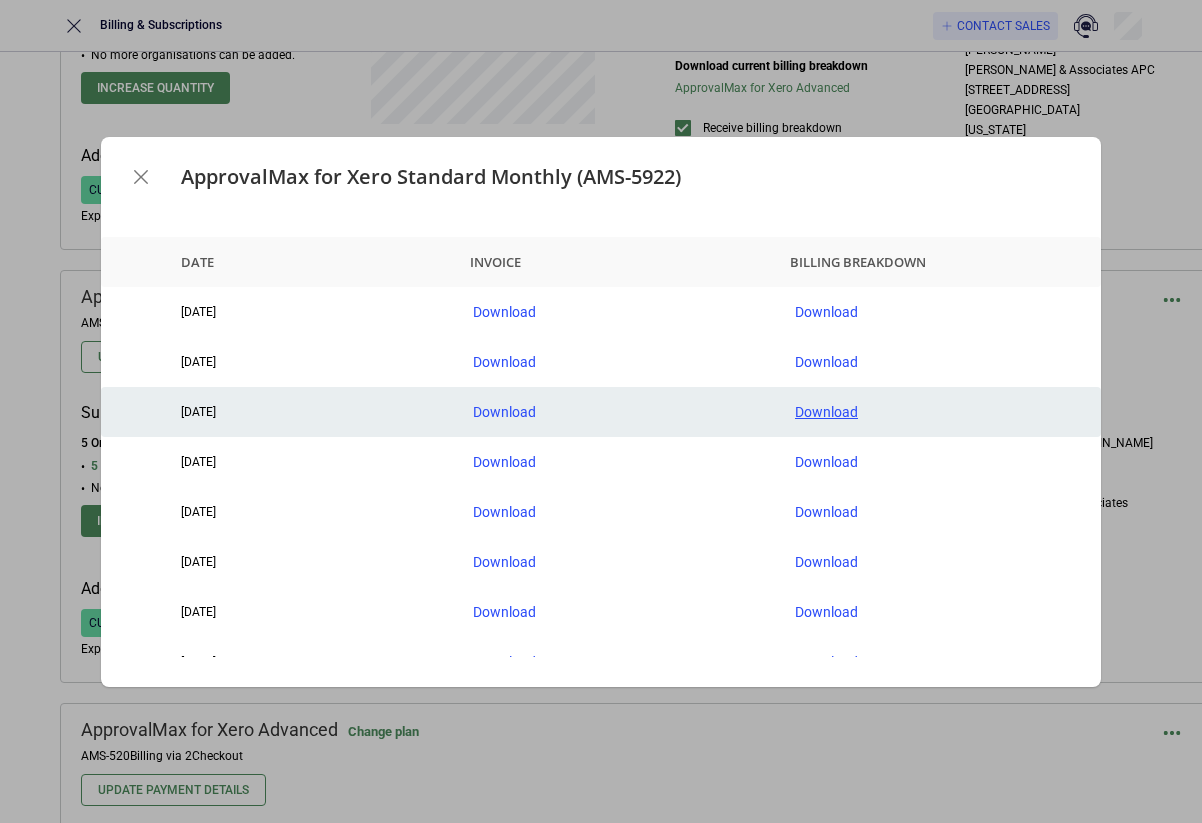 click on "Download" at bounding box center (940, 412) 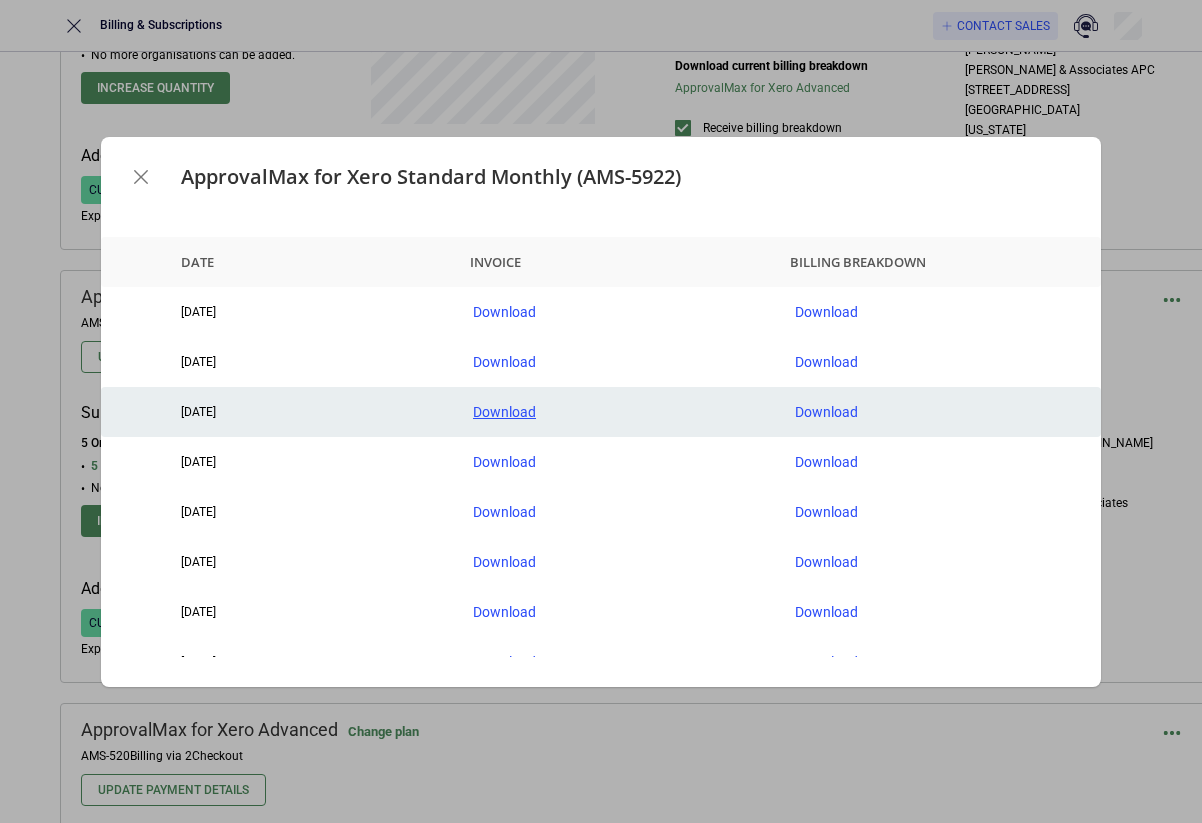 click on "Download" at bounding box center [618, 412] 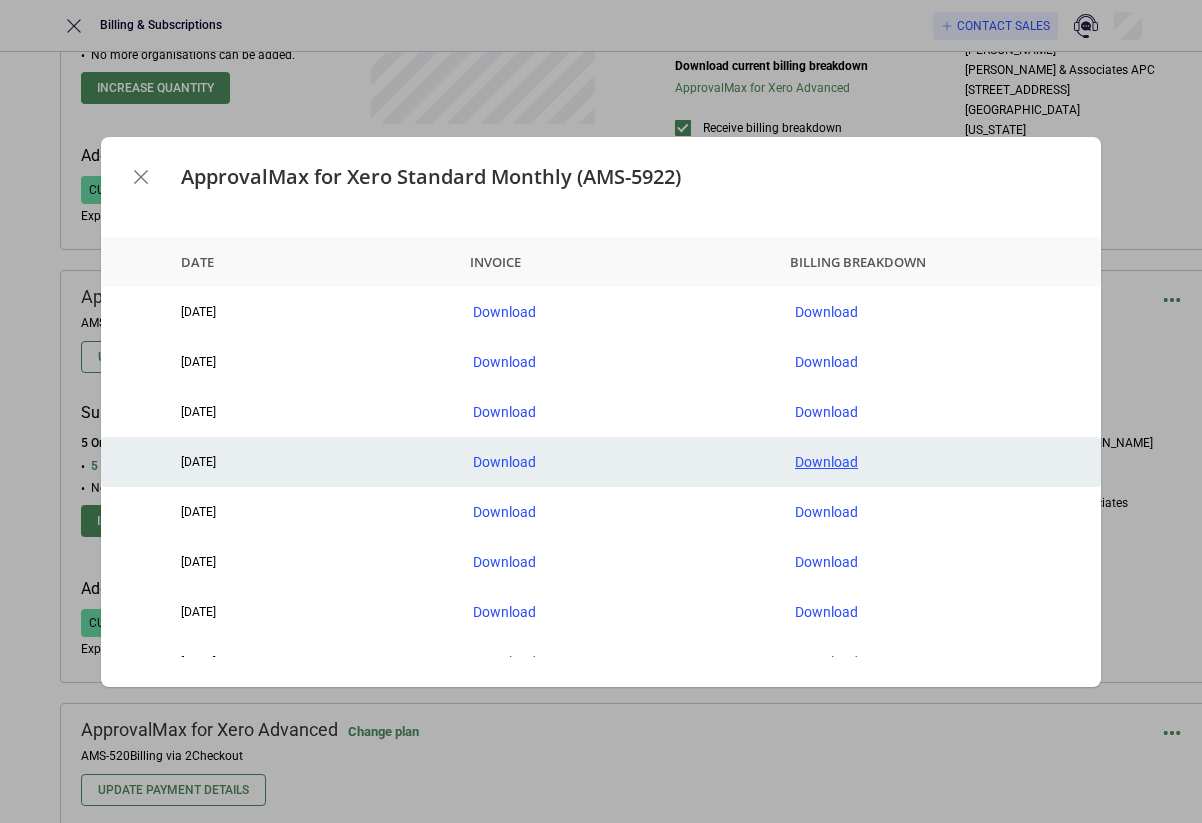 click on "Download" at bounding box center (940, 462) 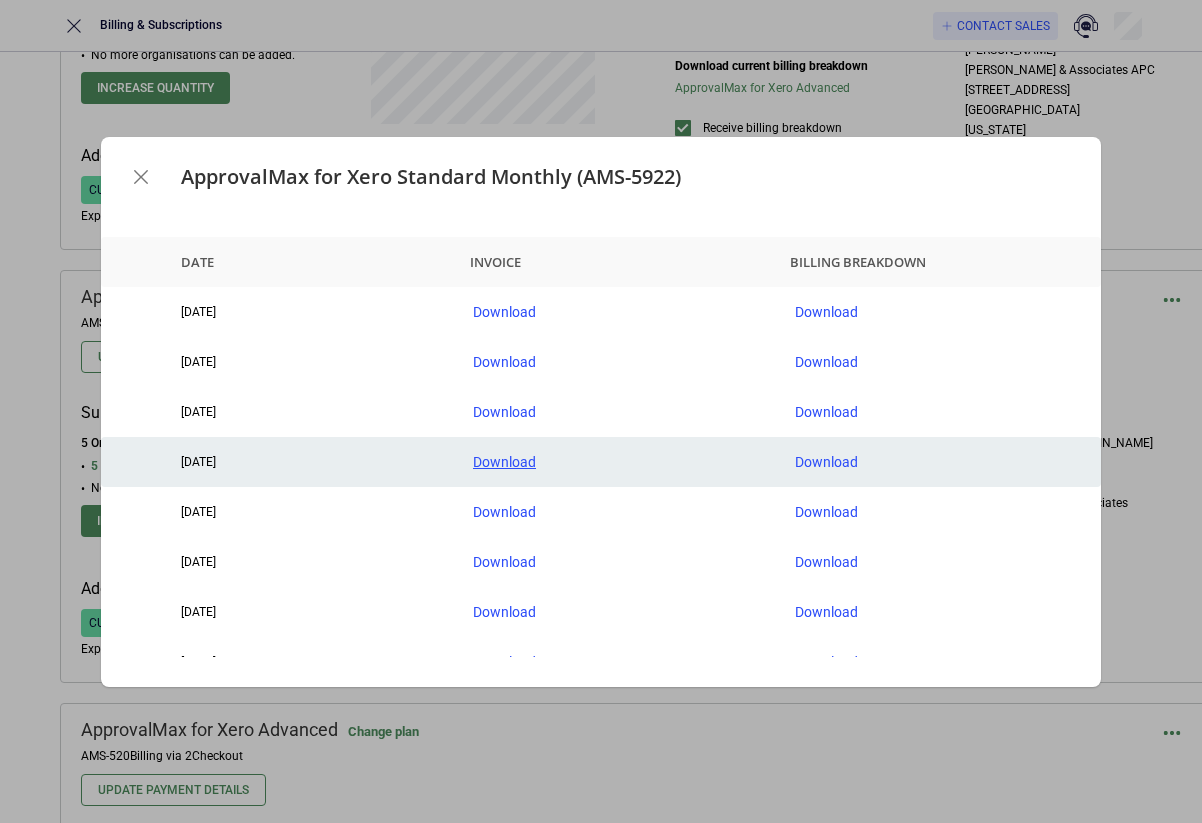 click on "Download" at bounding box center (618, 462) 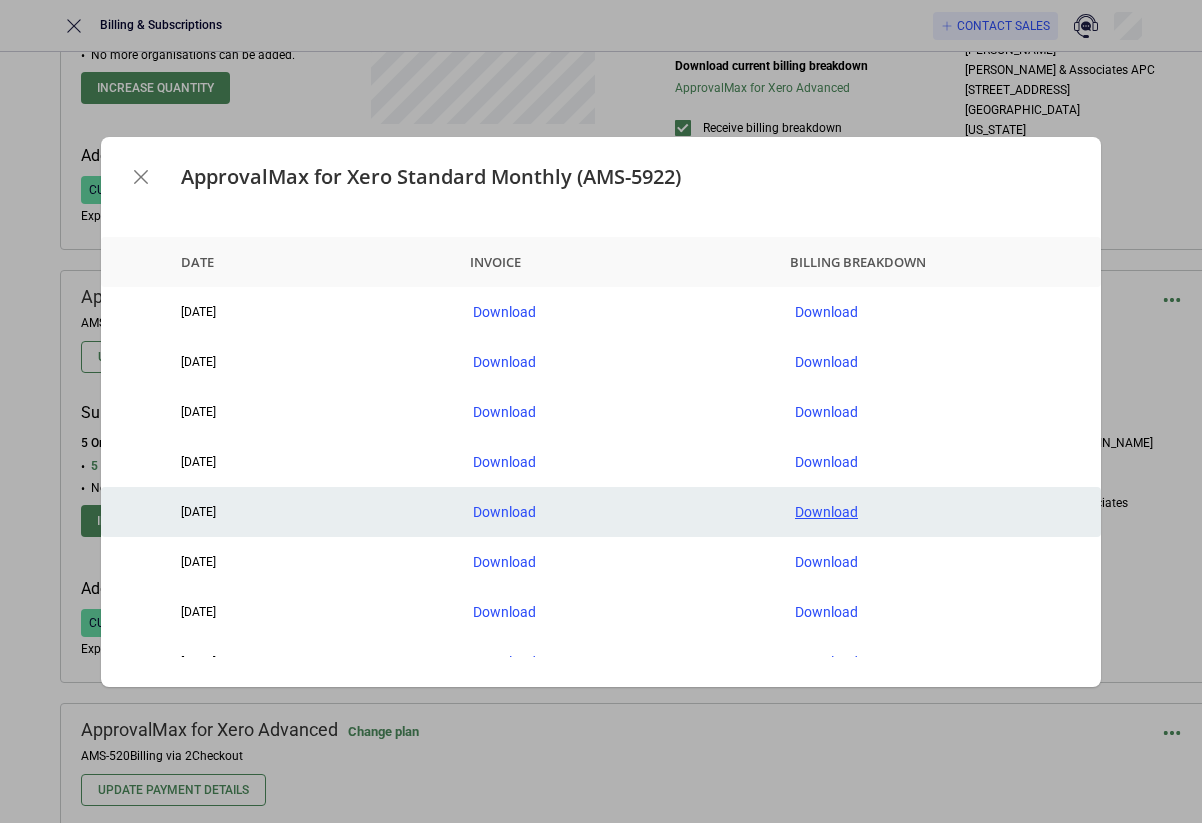 click on "Download" at bounding box center (940, 512) 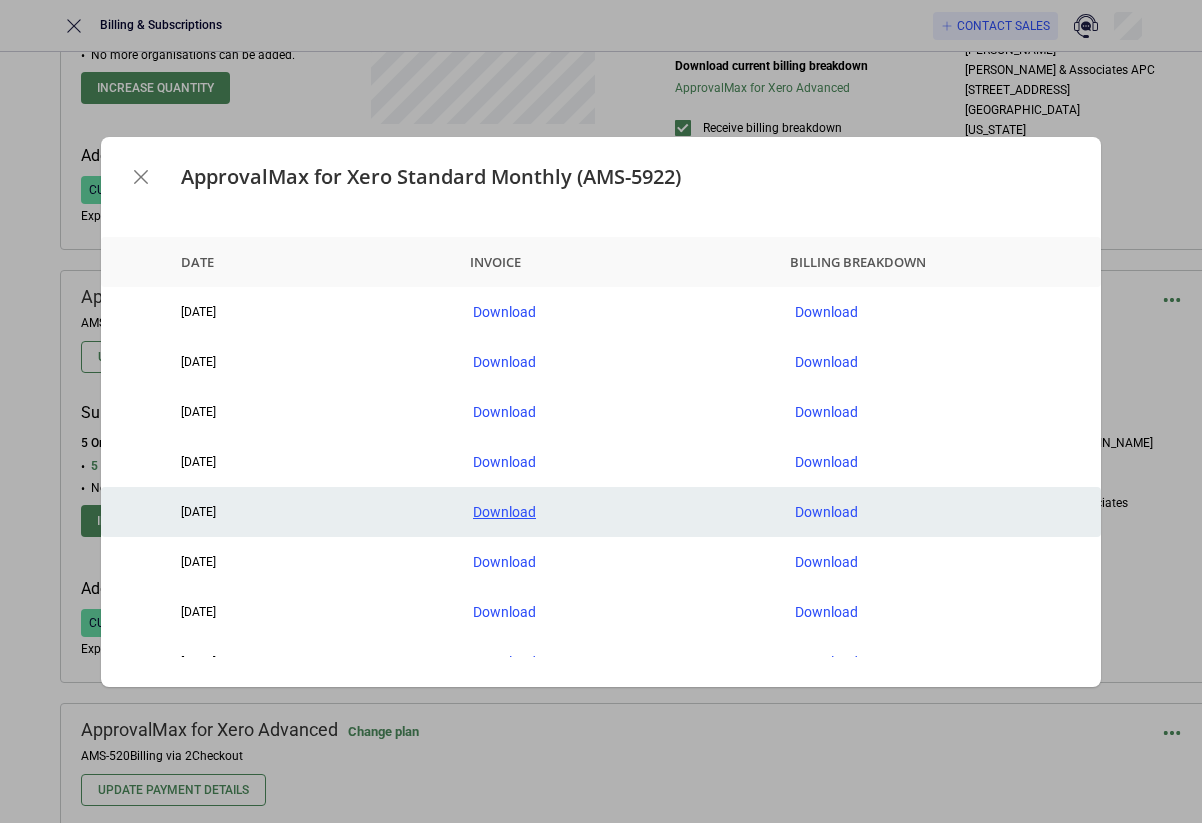 click on "Download" at bounding box center (618, 512) 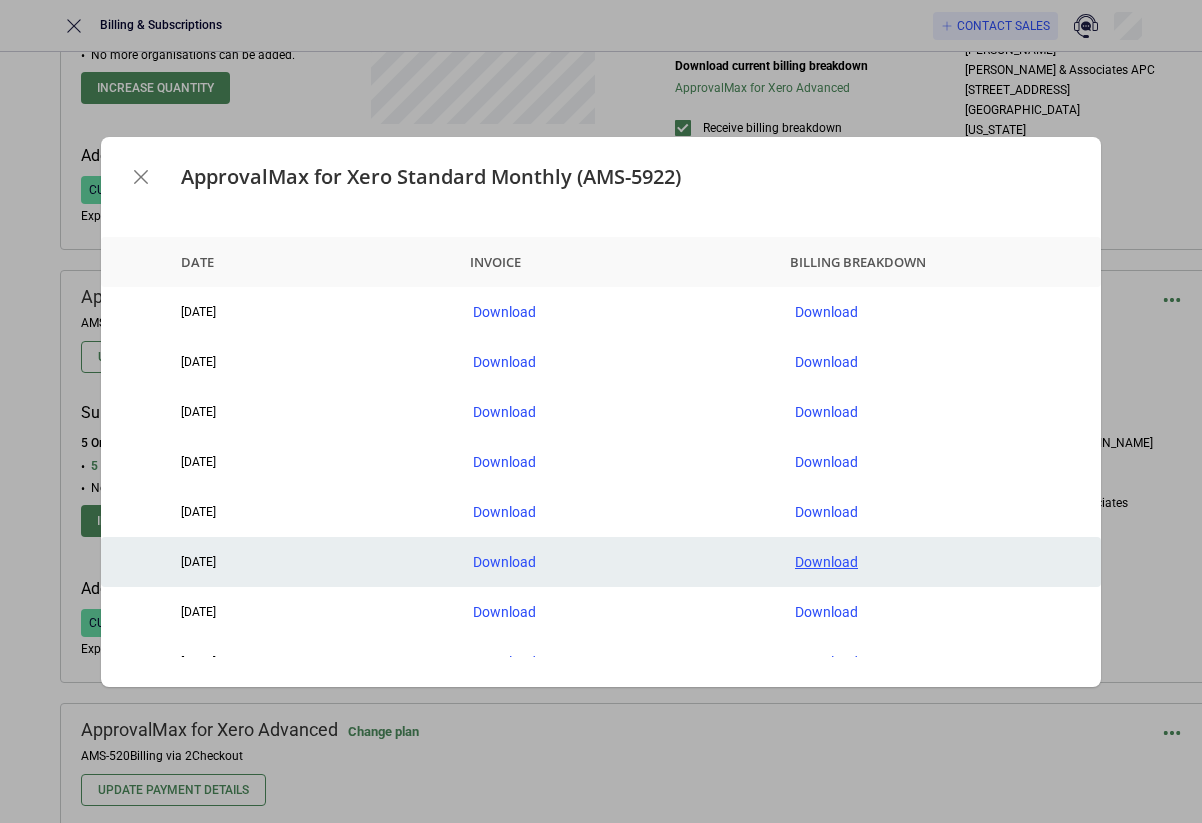 click on "Download" at bounding box center (940, 562) 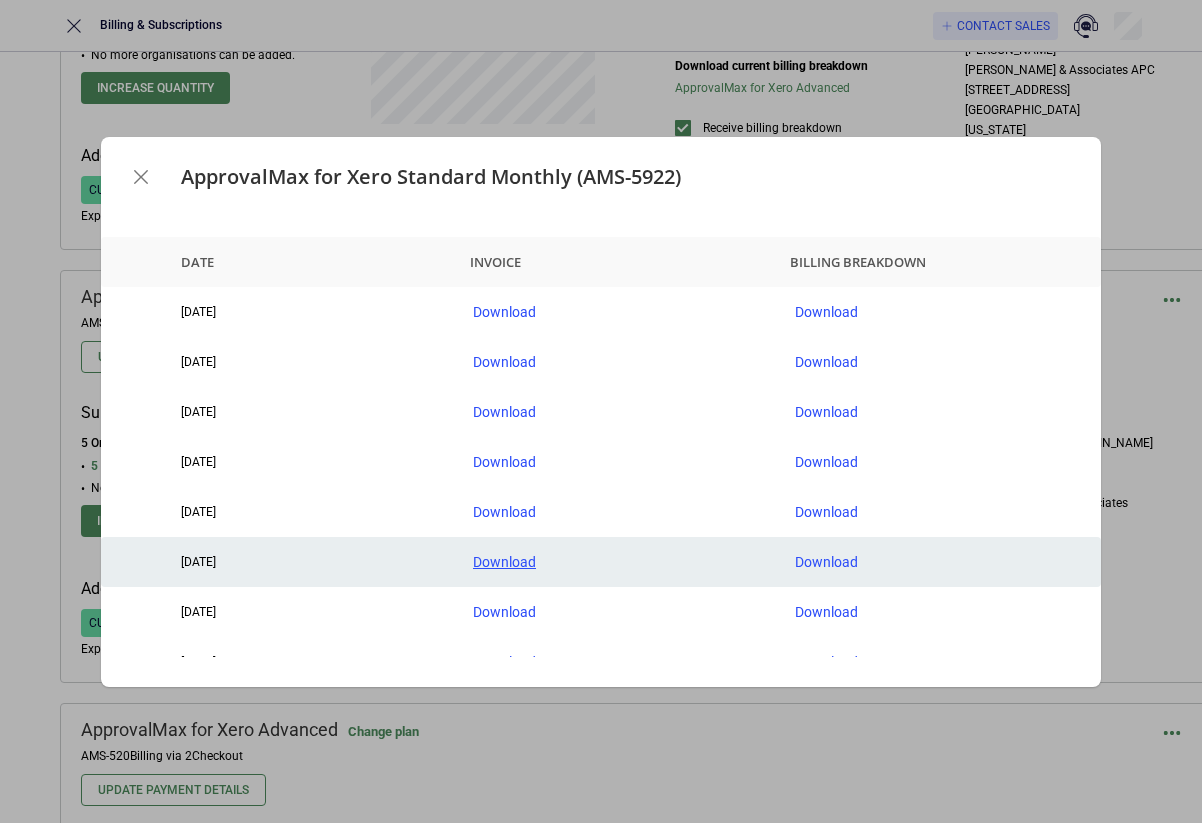 click on "Download" at bounding box center (618, 562) 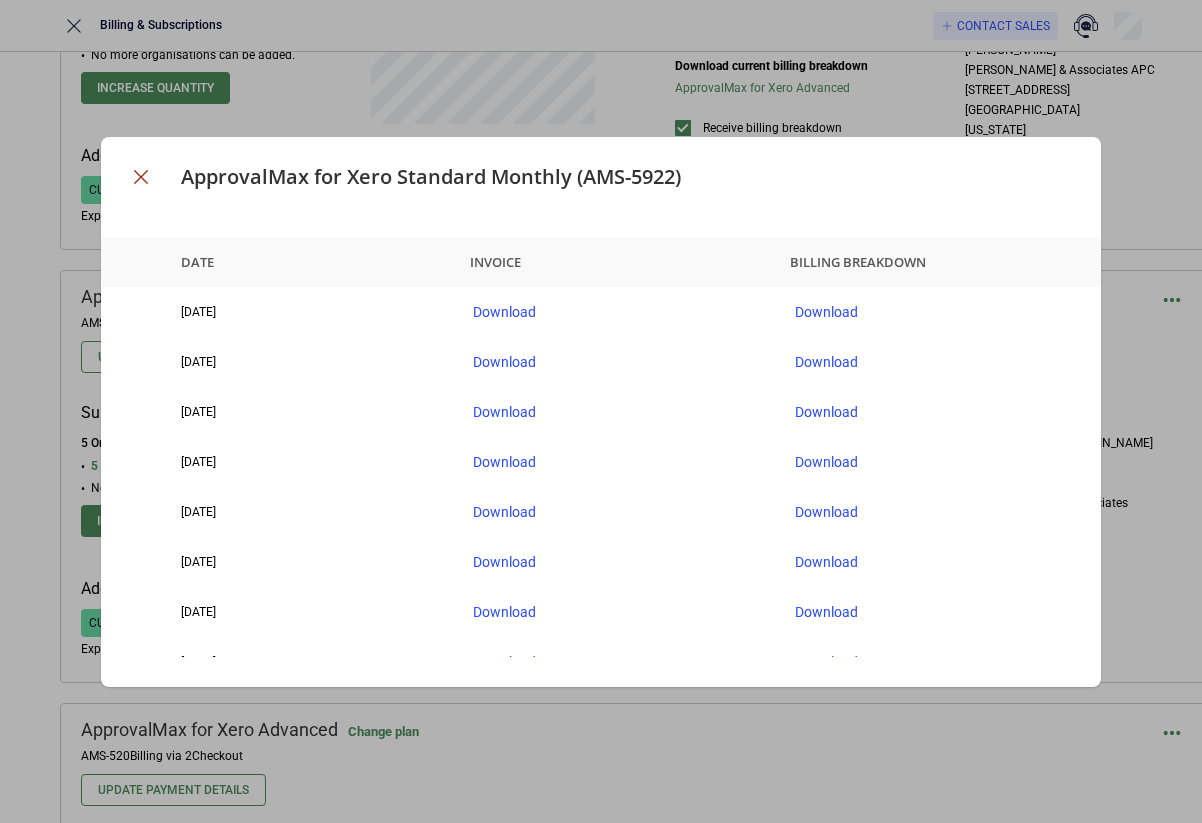 click 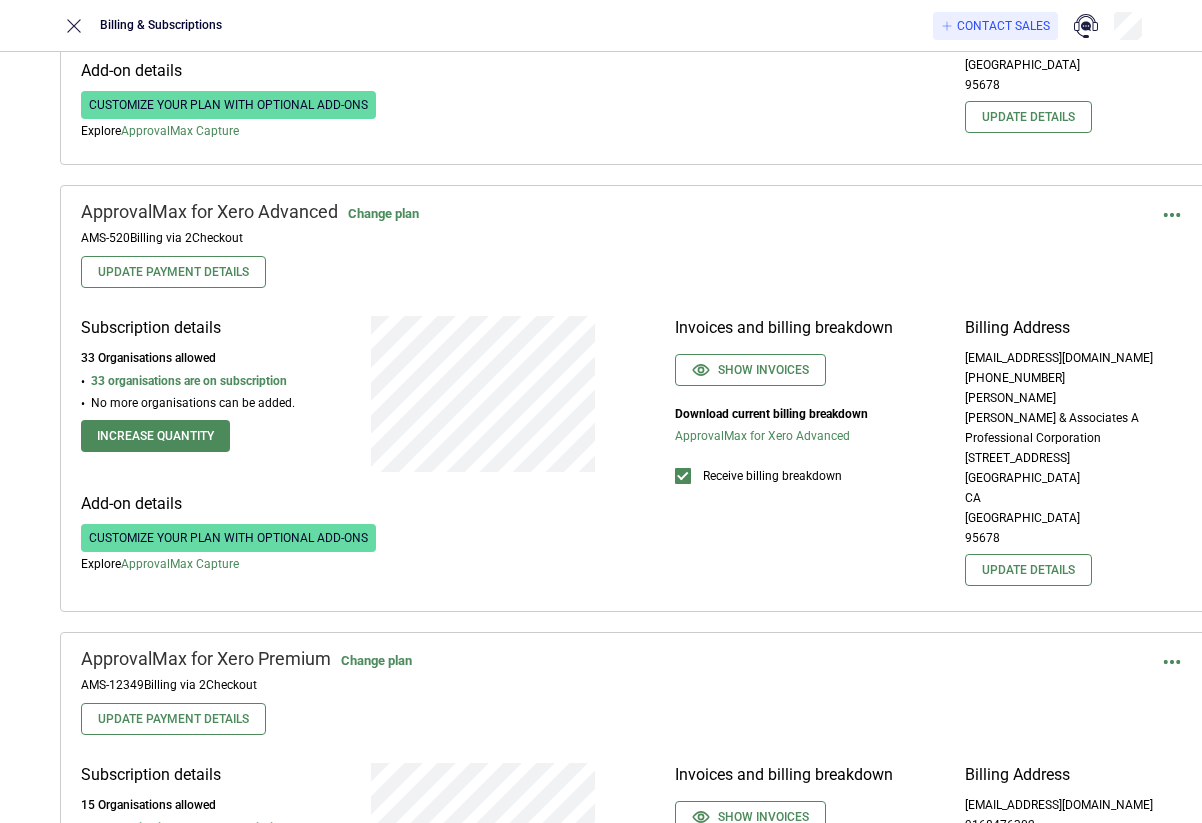 scroll, scrollTop: 885, scrollLeft: 0, axis: vertical 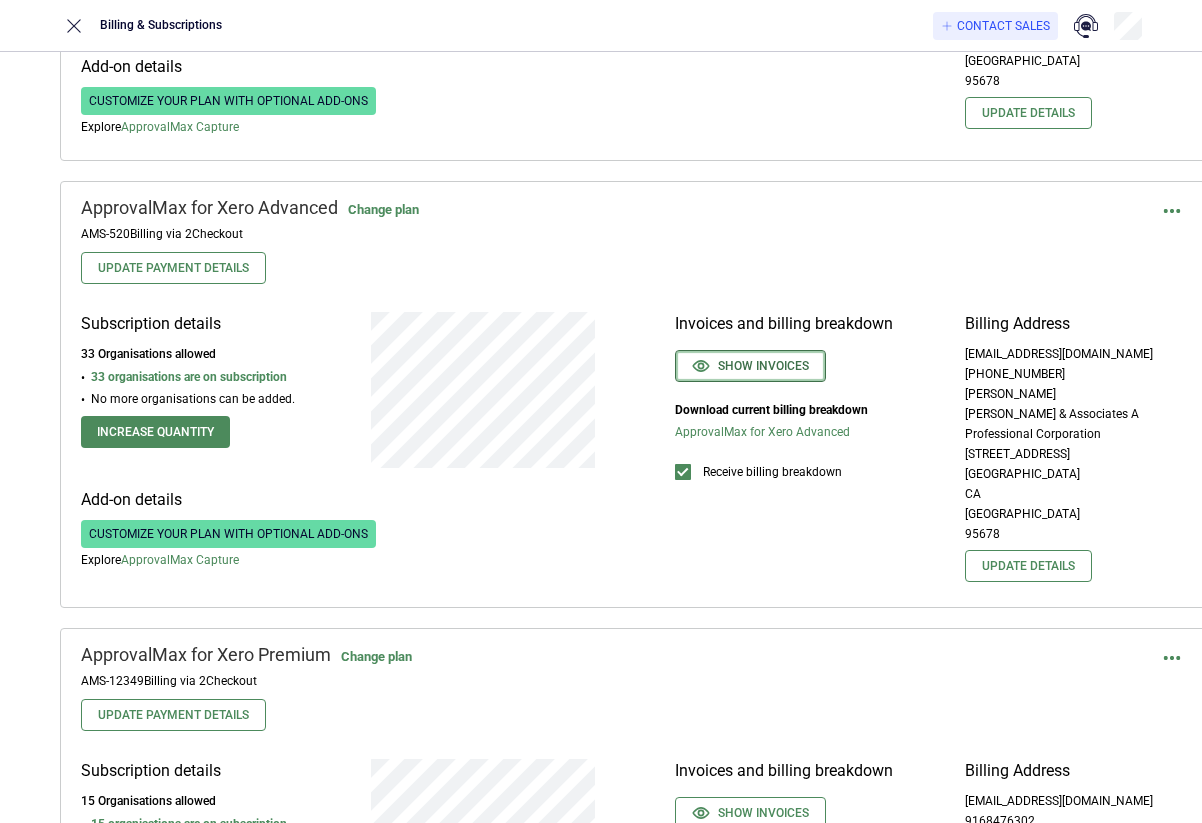 click on "Show invoices" at bounding box center [750, 366] 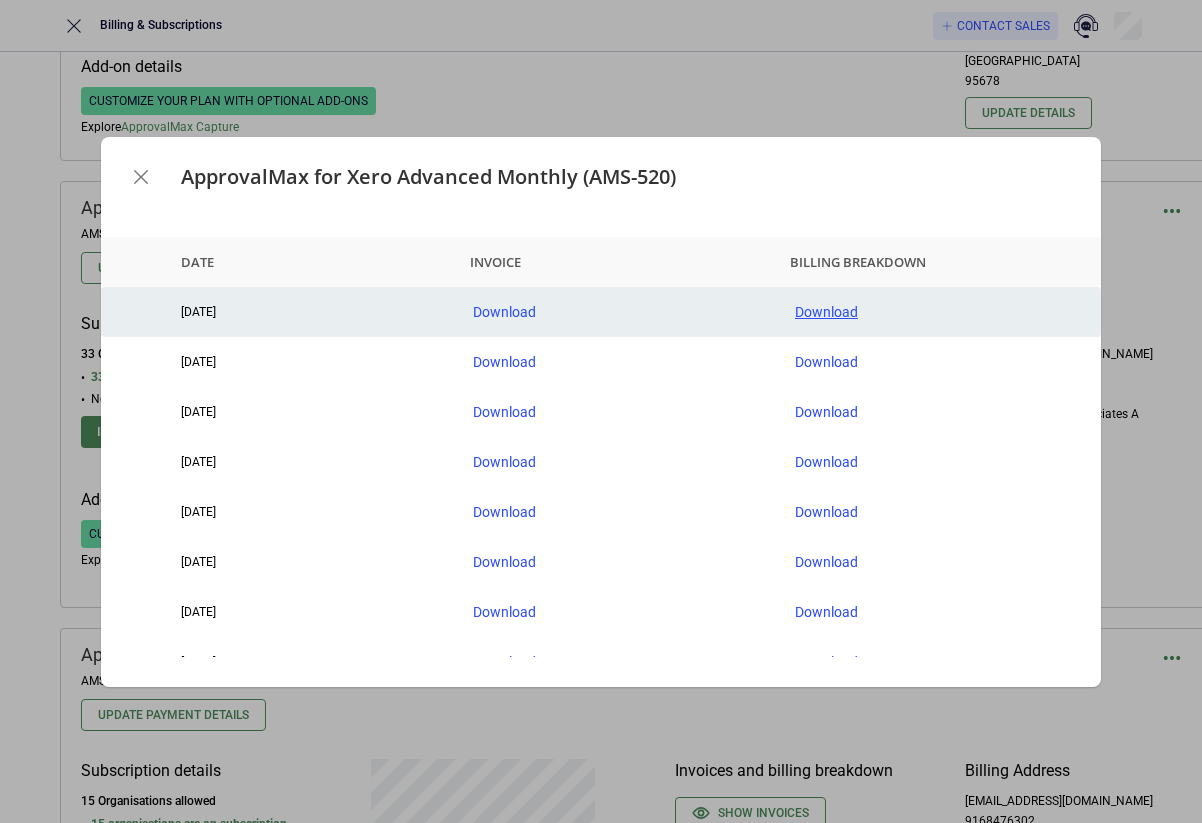 click on "Download" at bounding box center [940, 312] 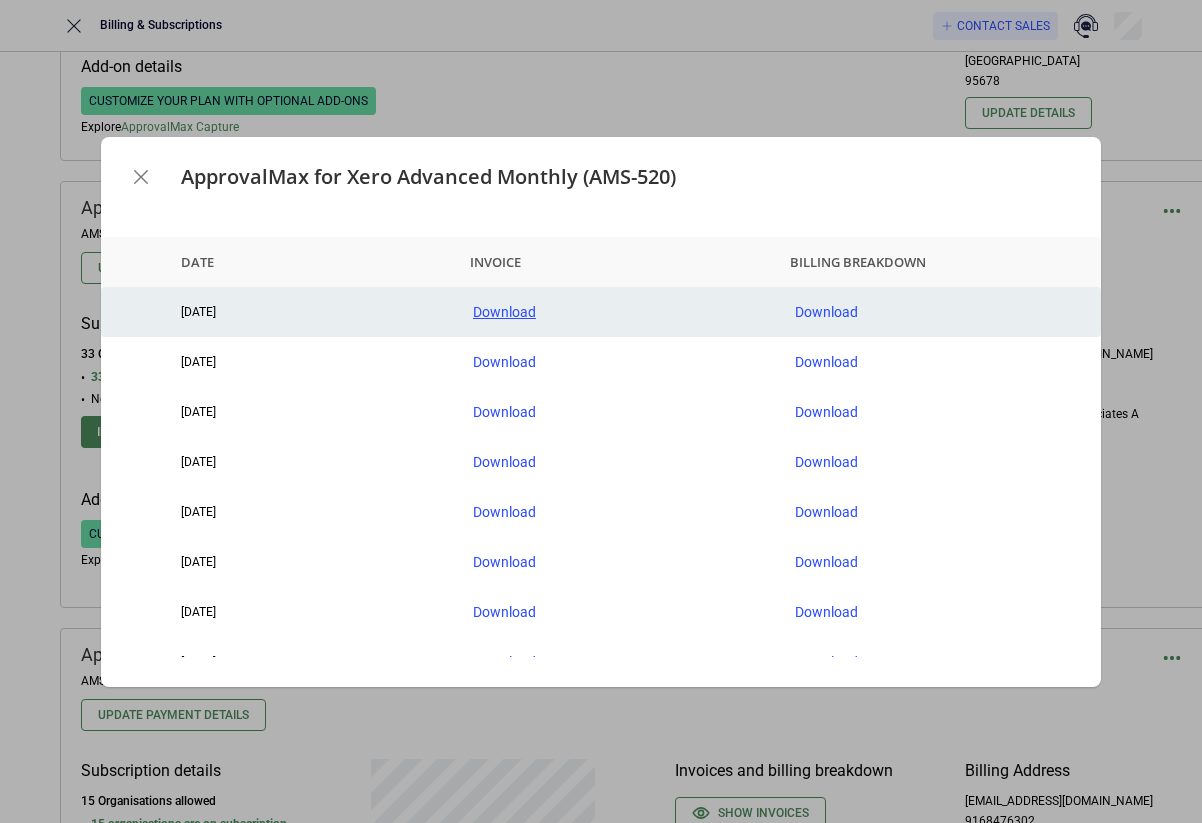 click on "Download" at bounding box center [618, 312] 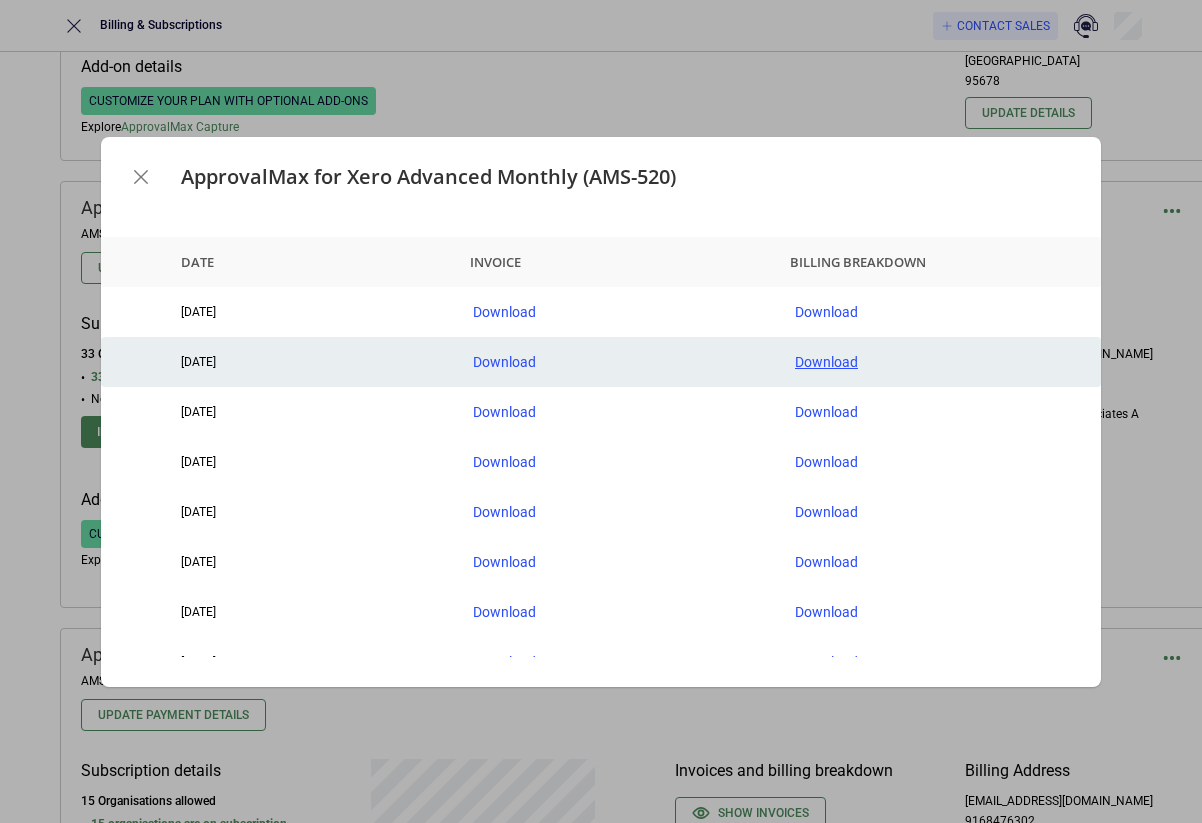 click on "Download" at bounding box center [940, 362] 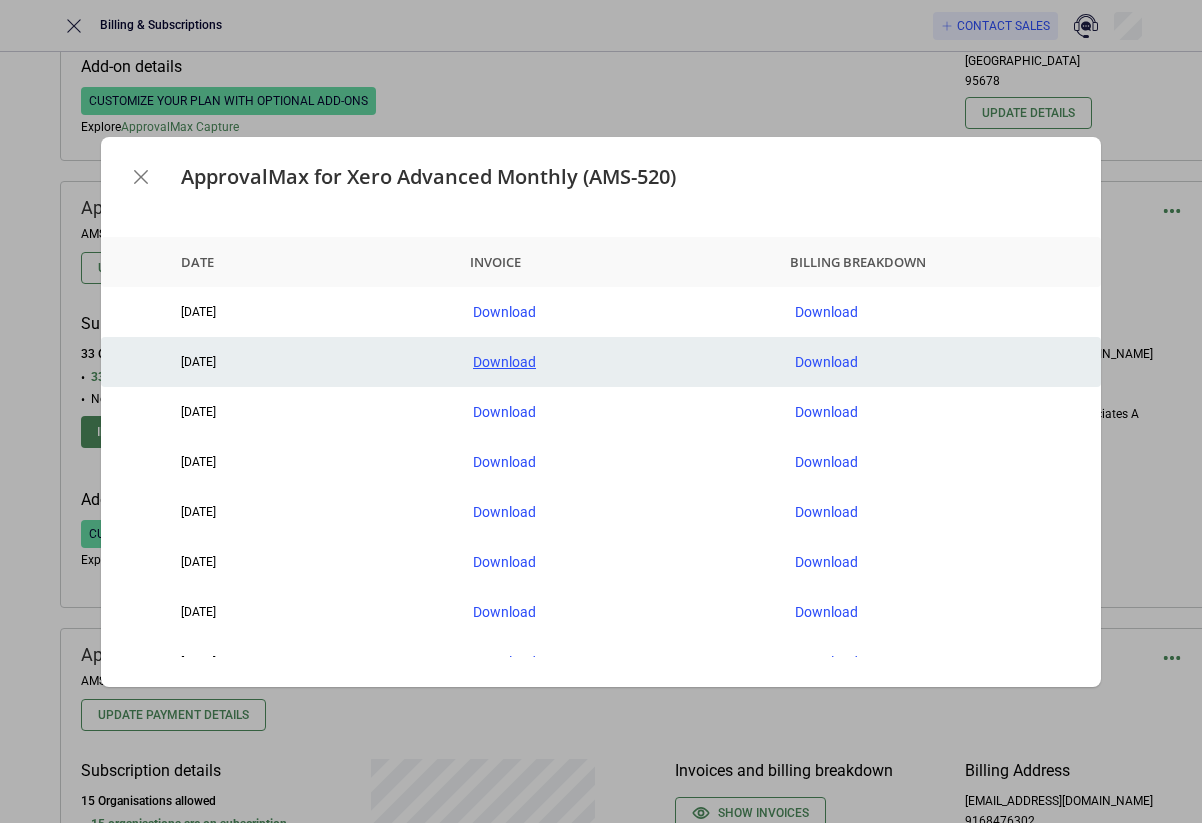 click on "Download" at bounding box center (618, 362) 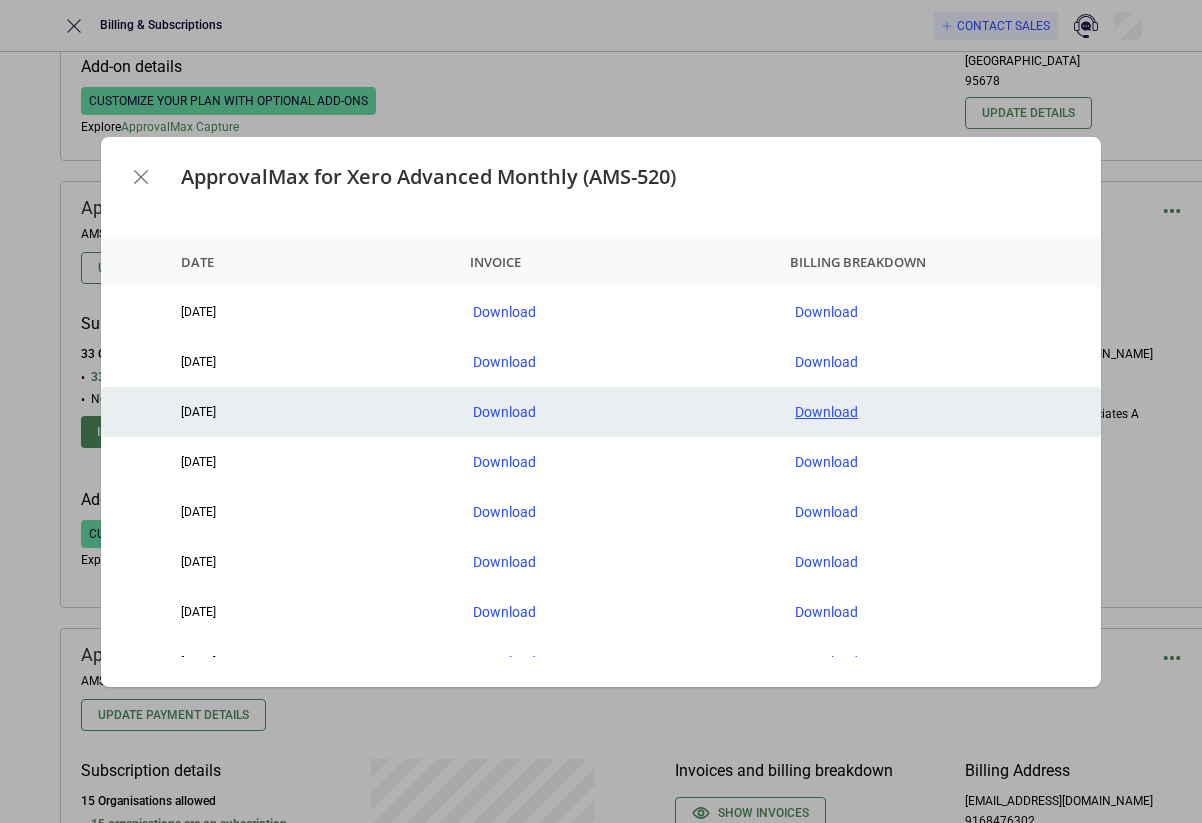 click on "Download" at bounding box center (940, 412) 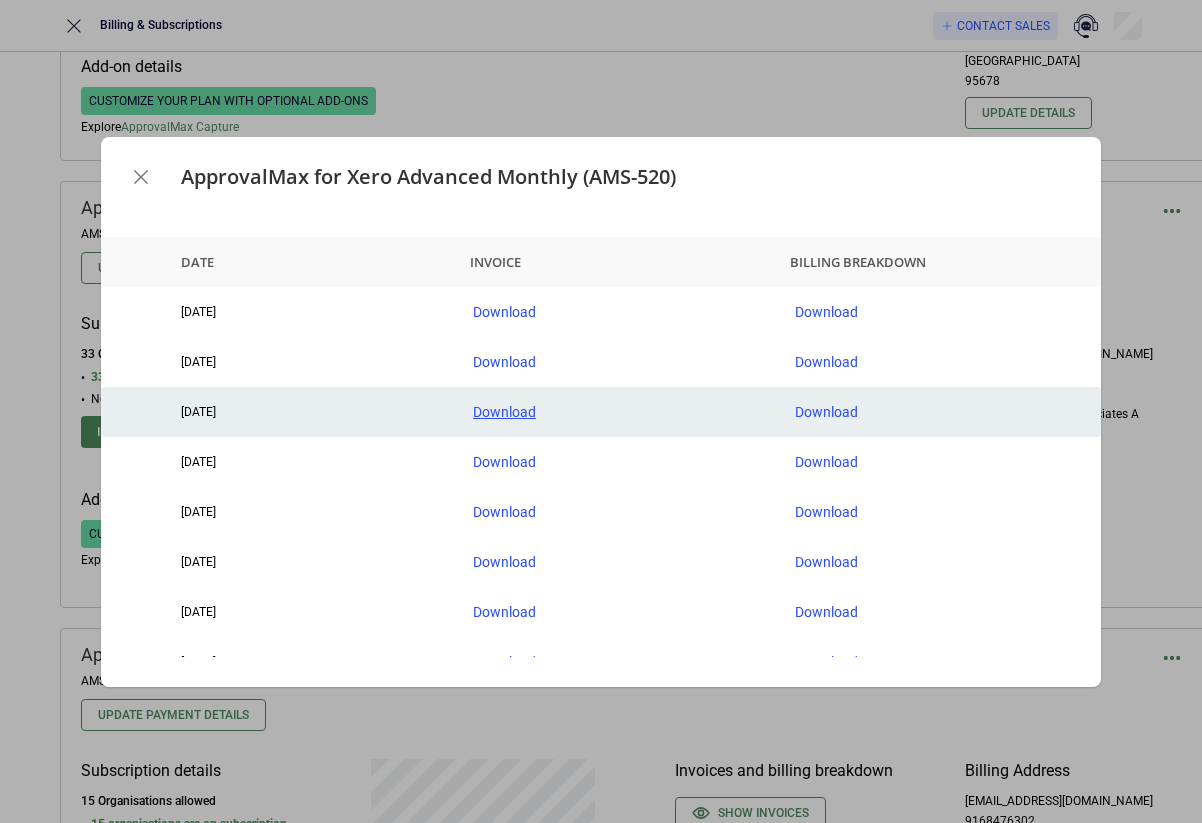 click on "Download" at bounding box center (618, 412) 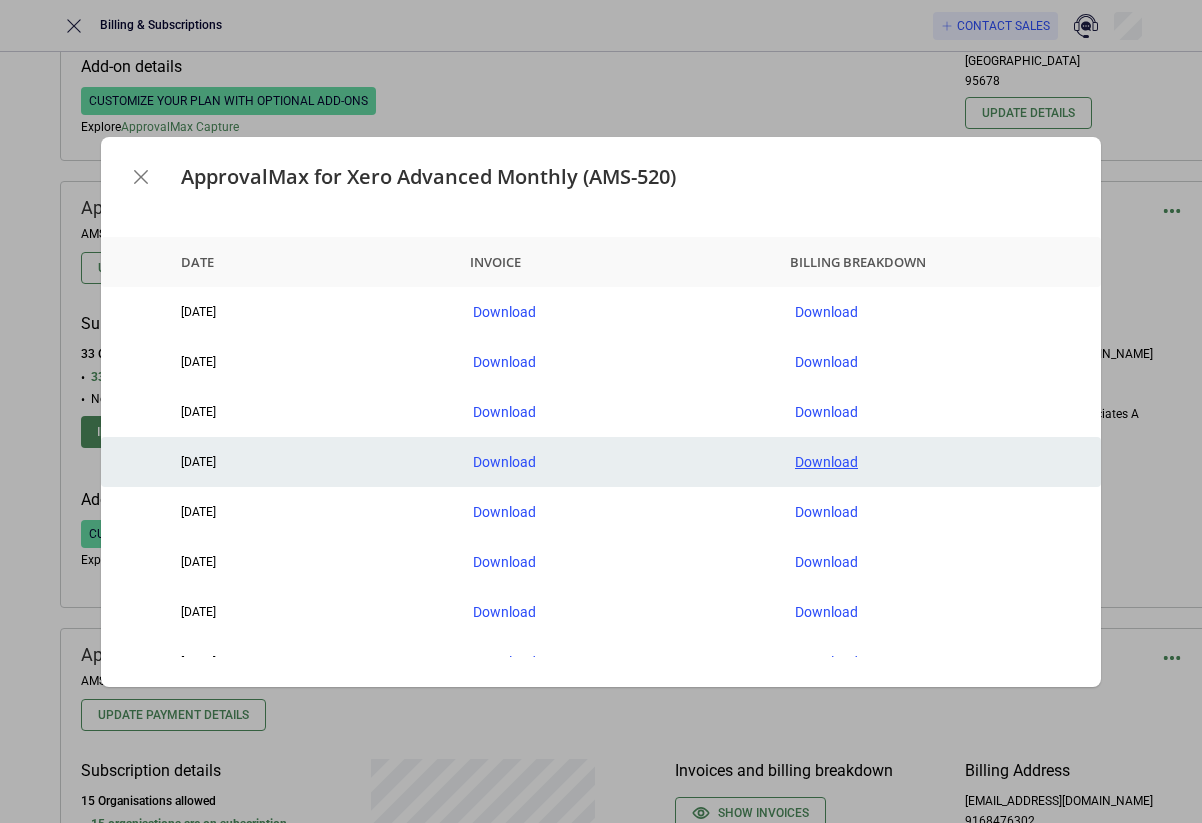 click on "Download" at bounding box center (940, 462) 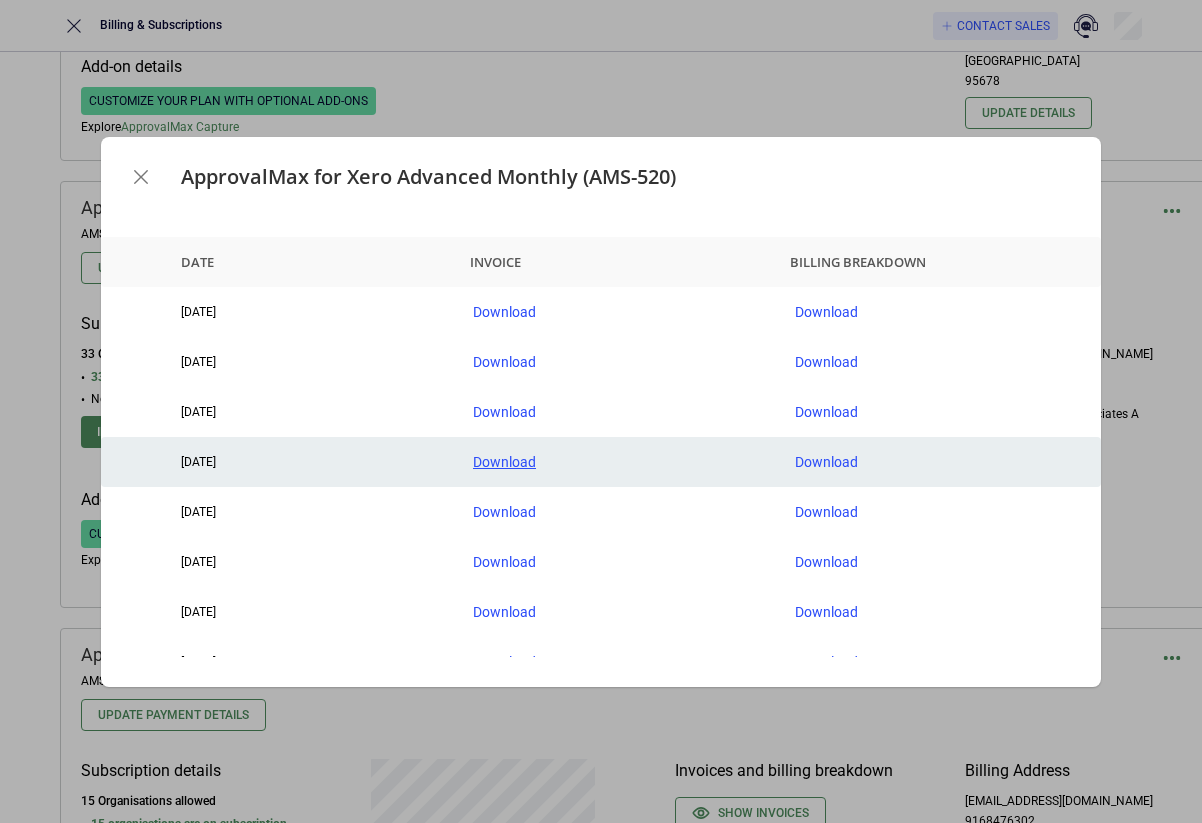 click on "Download" at bounding box center (618, 462) 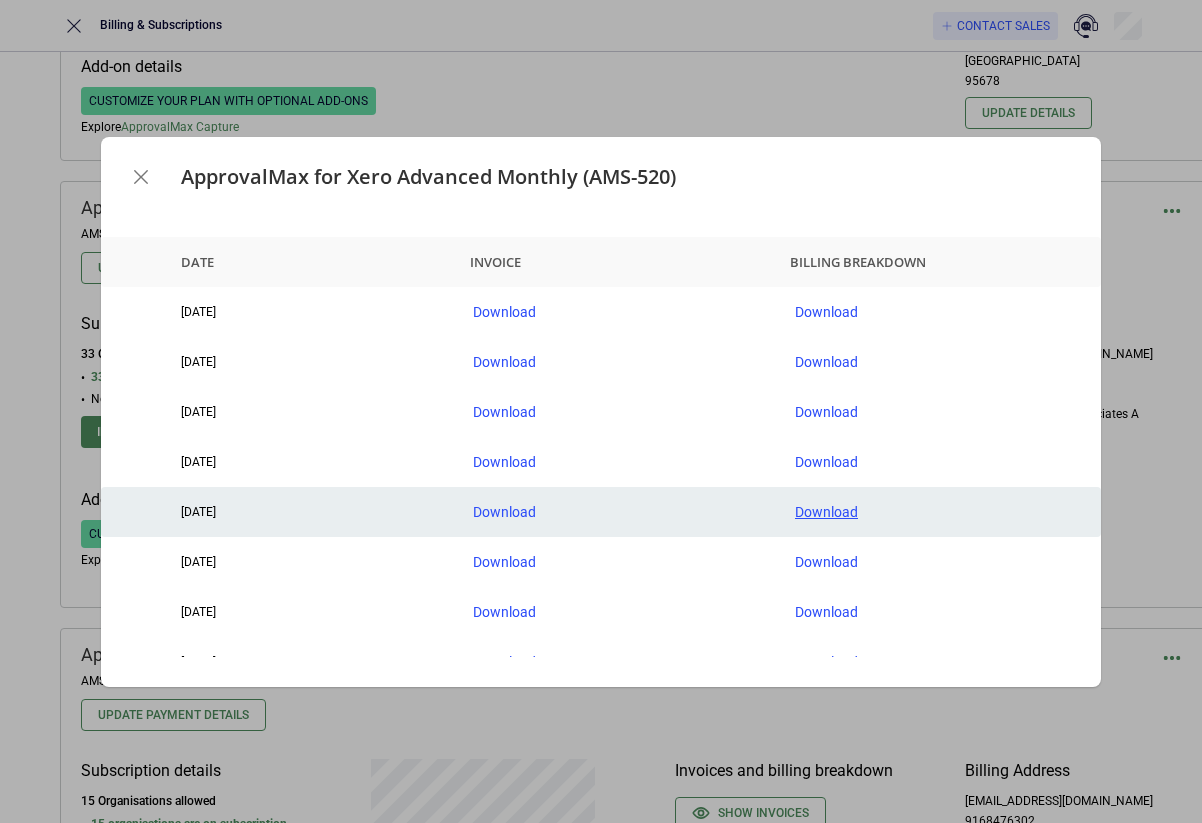 click on "Download" at bounding box center [940, 512] 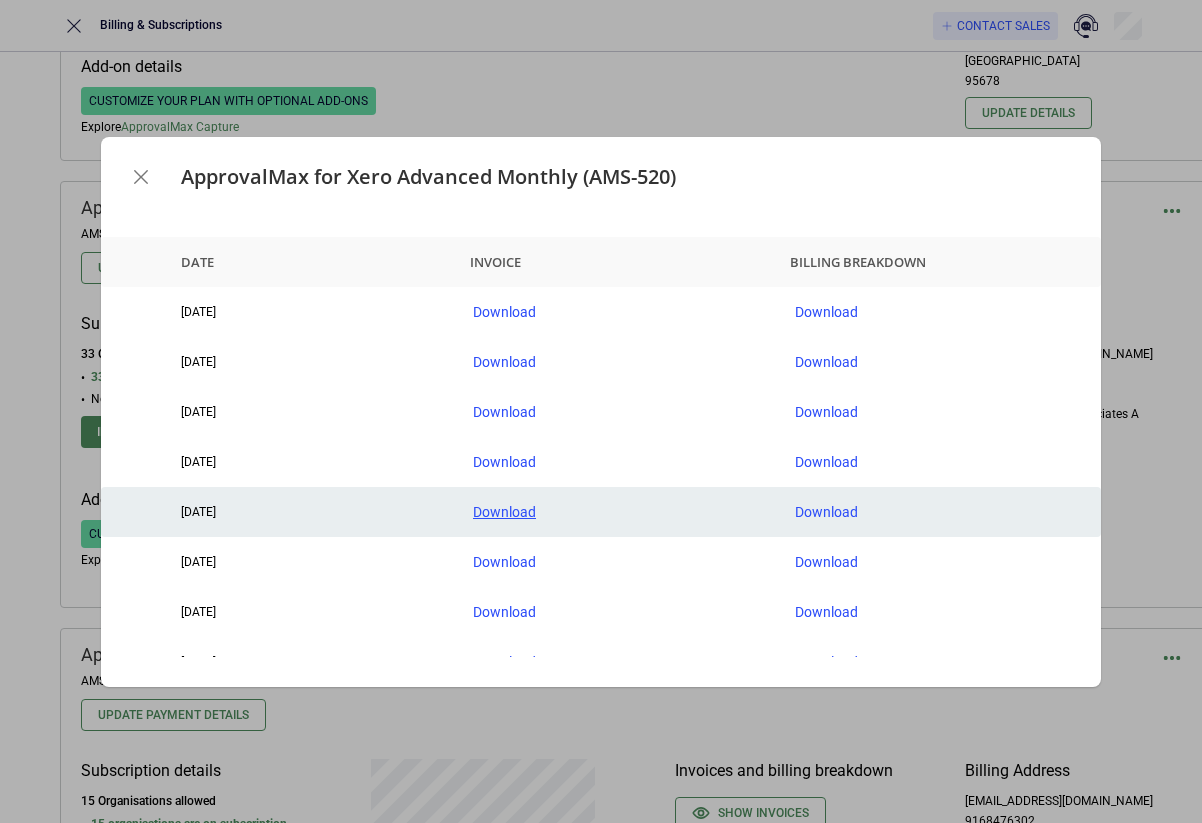 click on "Download" at bounding box center (618, 512) 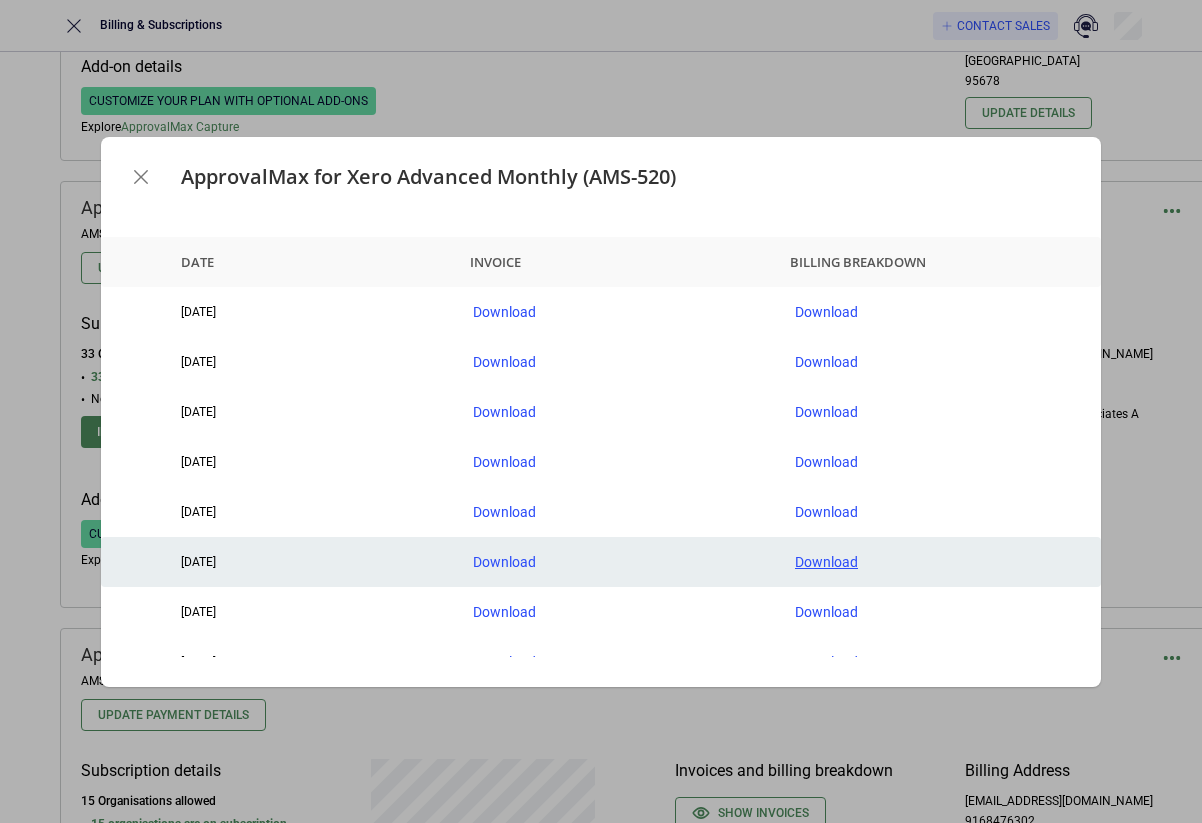 click on "Download" at bounding box center (940, 562) 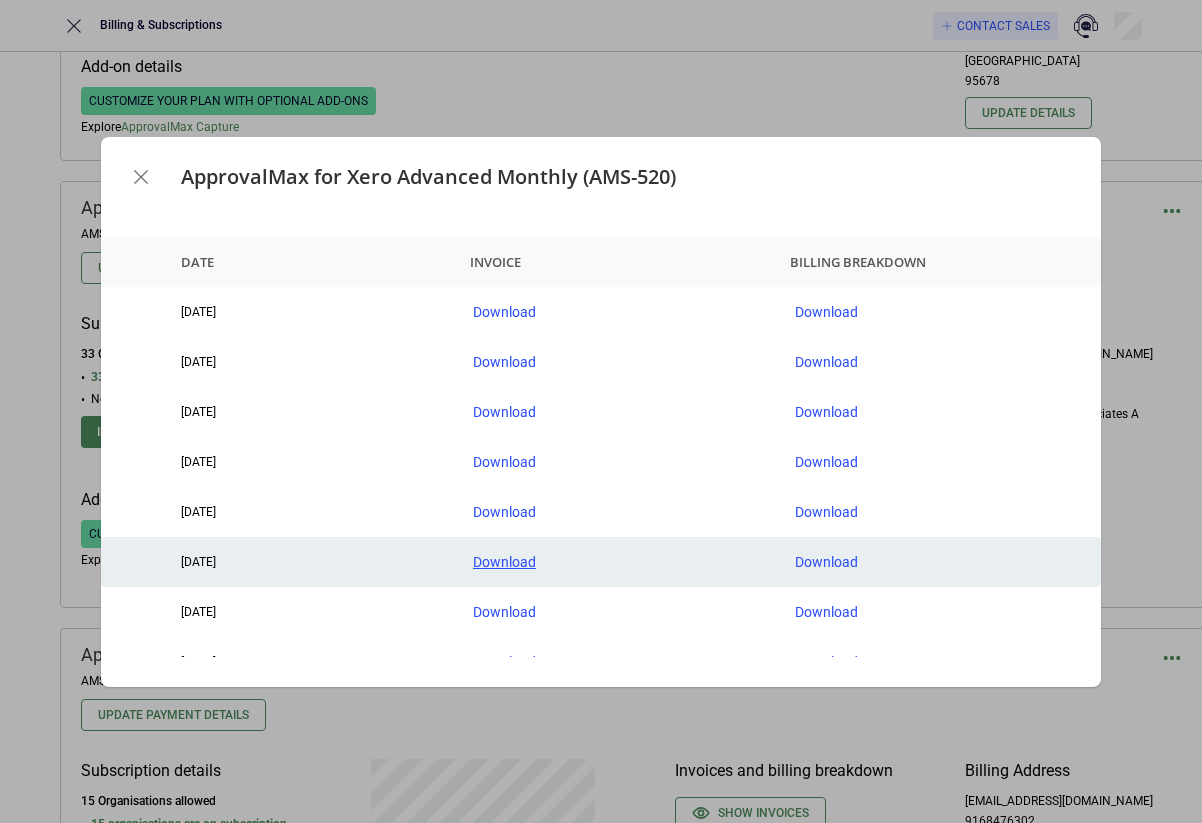 click on "Download" at bounding box center (618, 562) 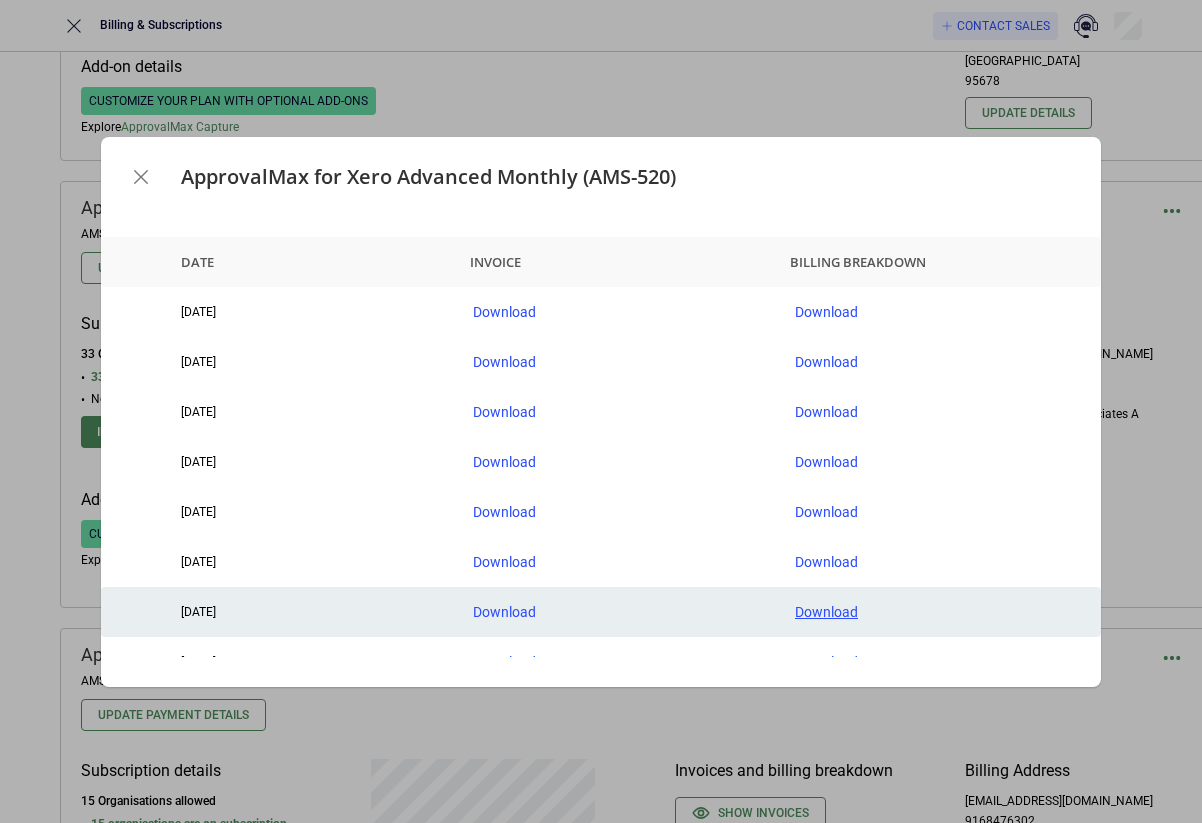click on "Download" at bounding box center (940, 612) 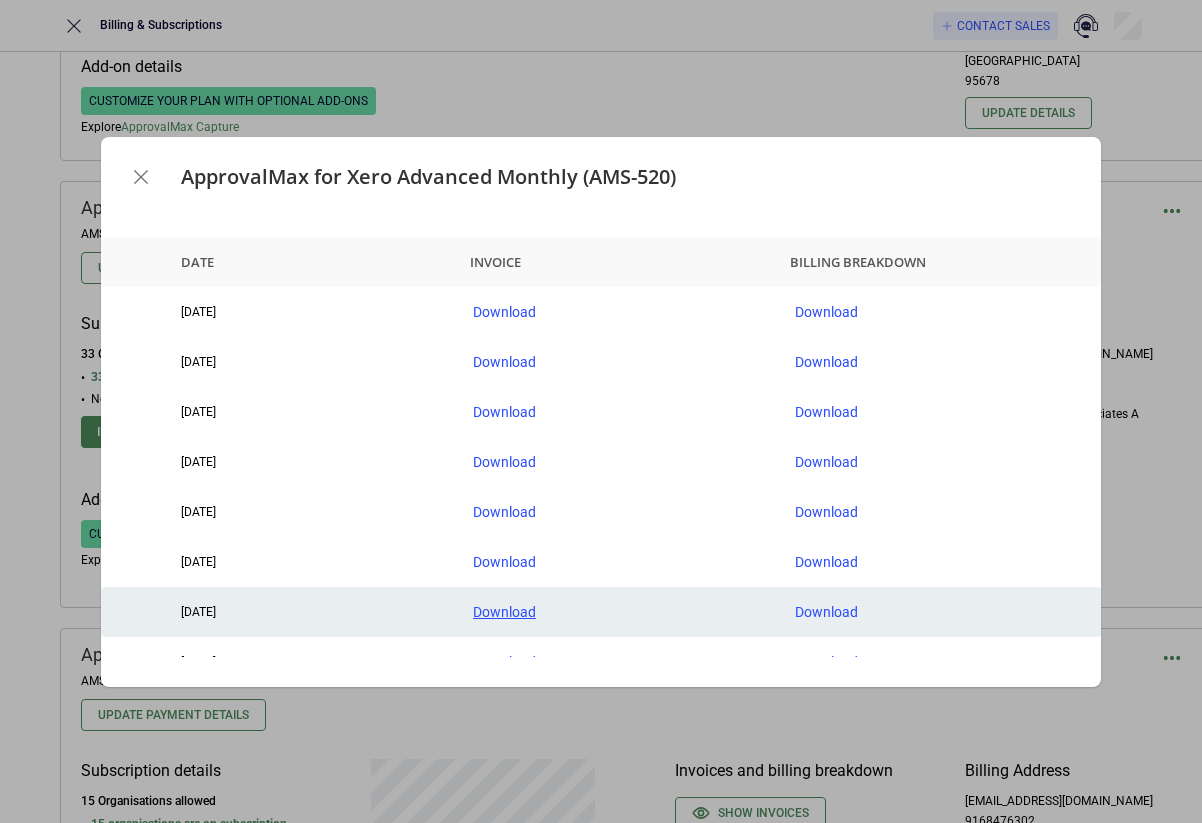 click on "Download" at bounding box center [618, 612] 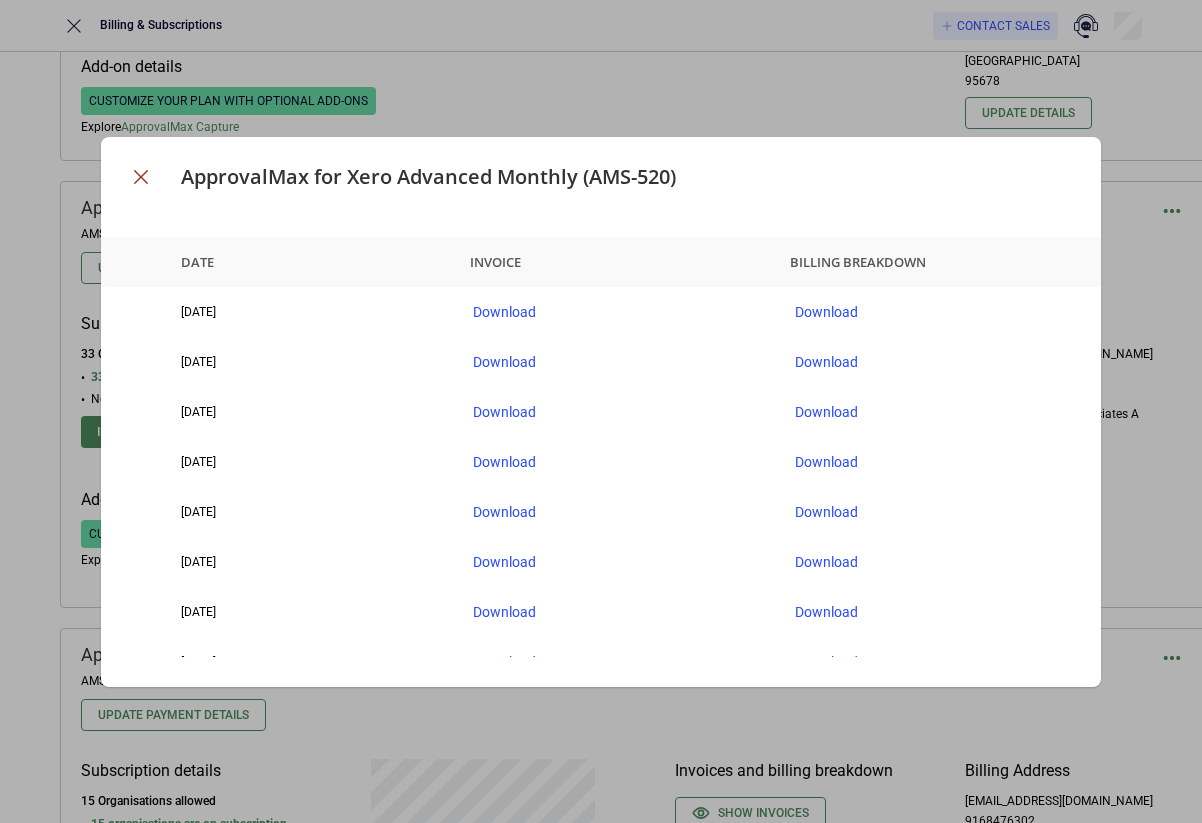 click 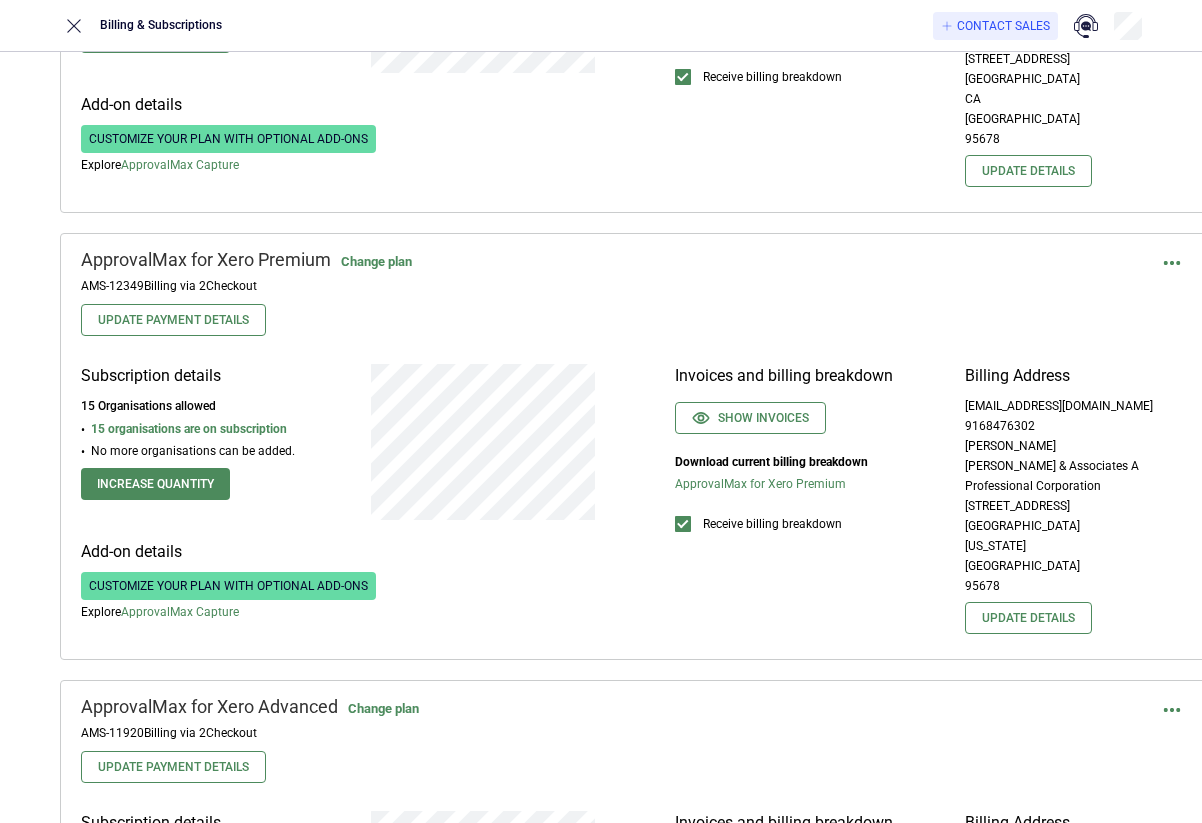 scroll, scrollTop: 1285, scrollLeft: 0, axis: vertical 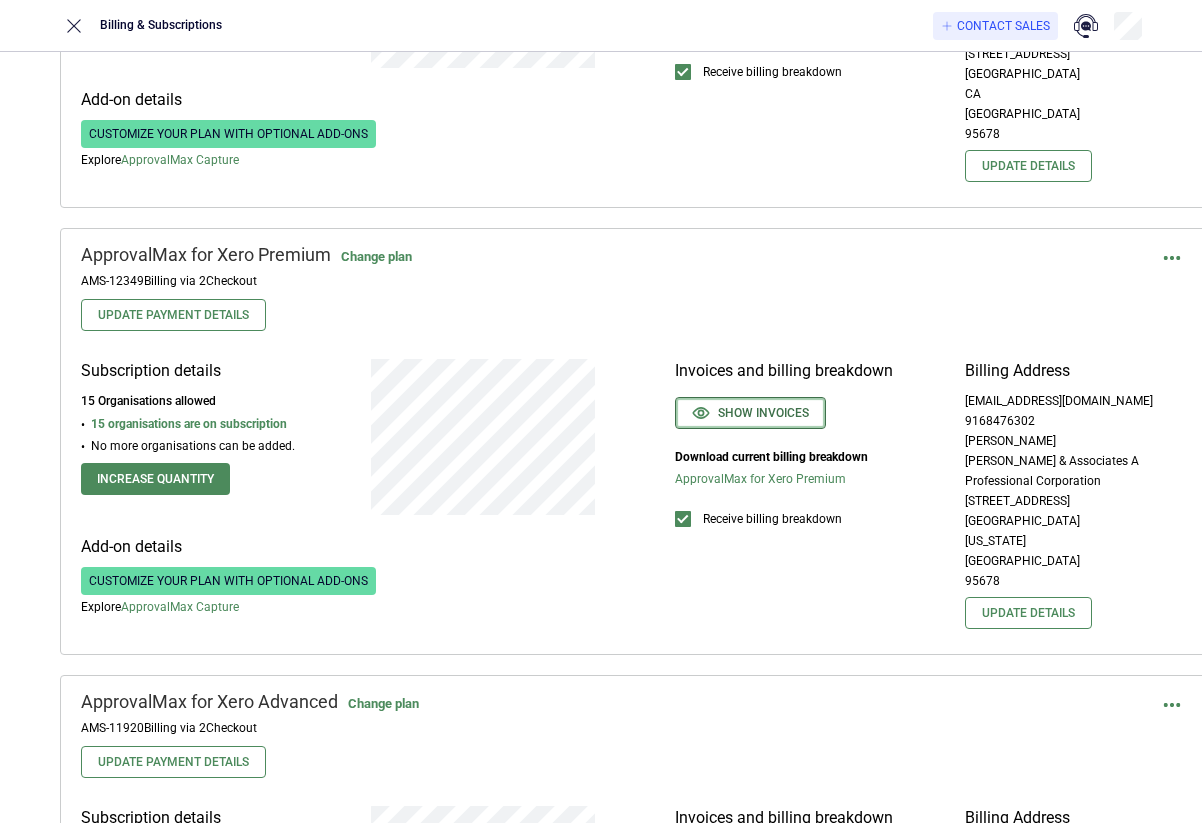 click on "Show invoices" at bounding box center [750, 413] 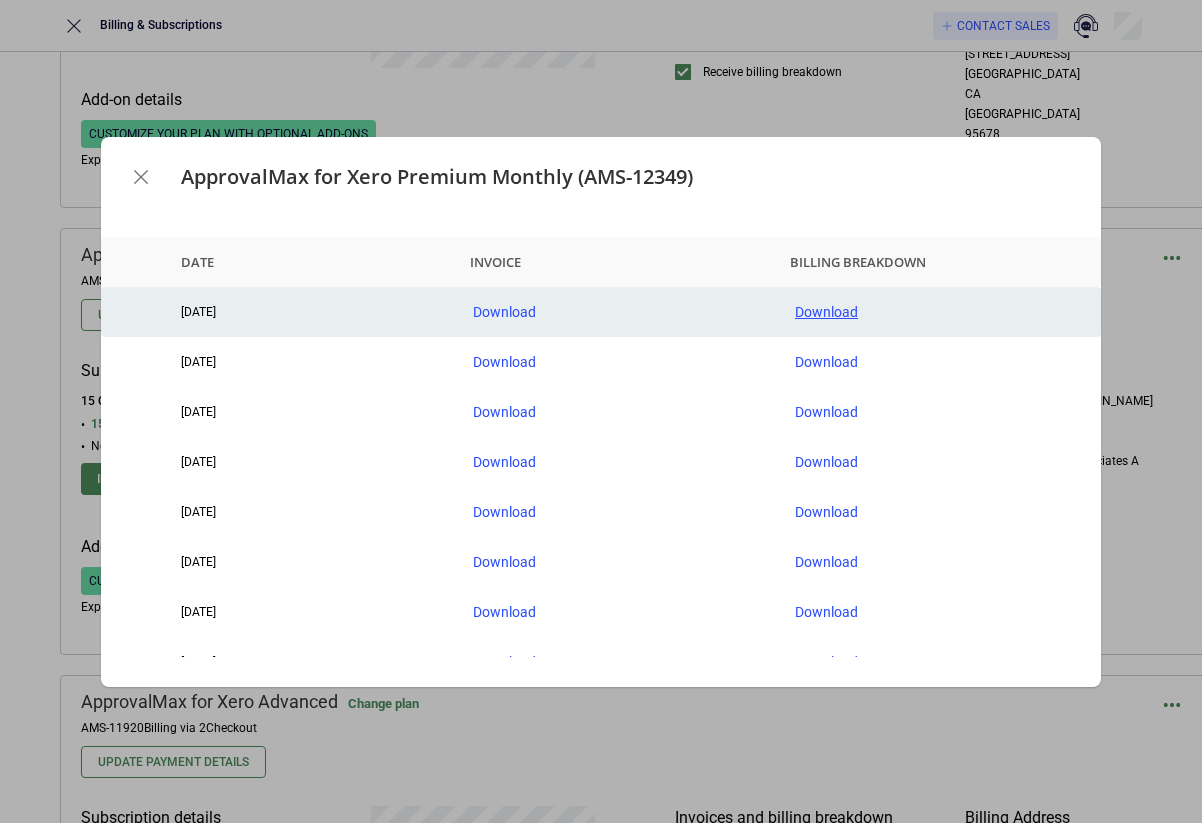 click on "Download" at bounding box center [940, 312] 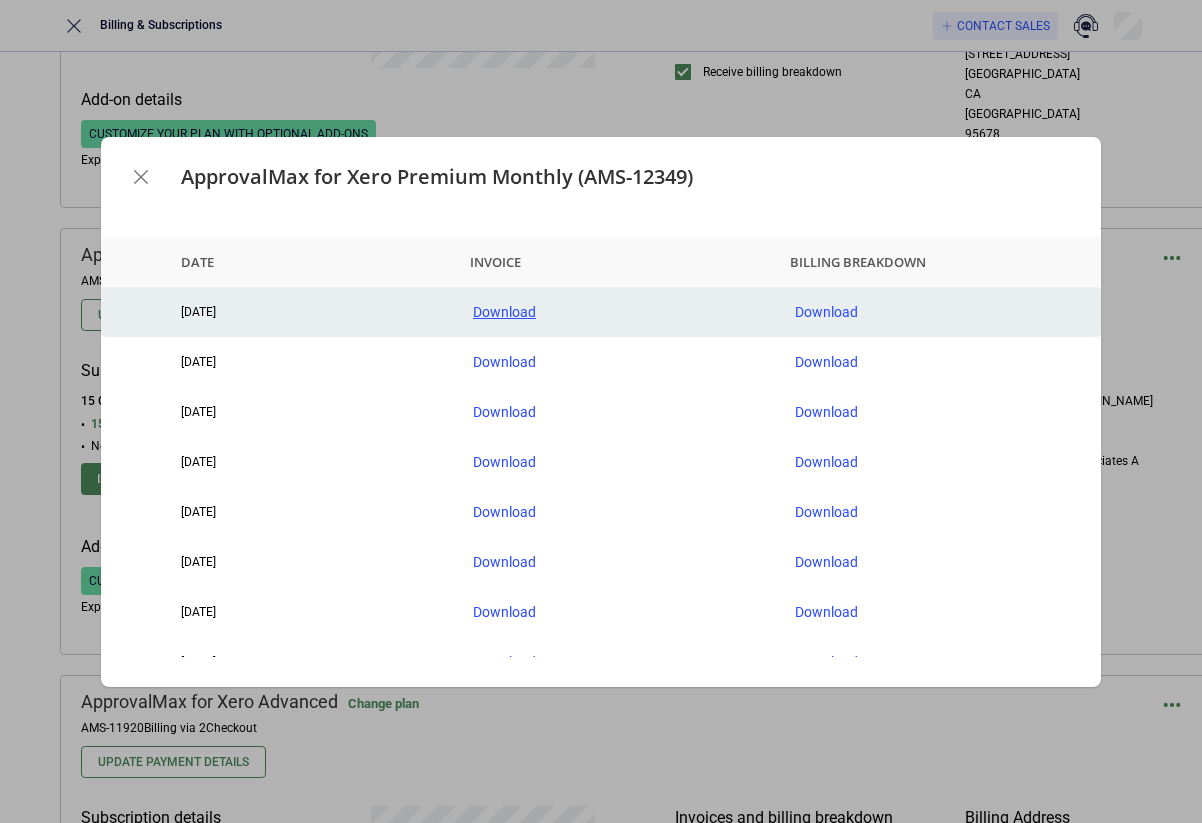click on "Download" at bounding box center [618, 312] 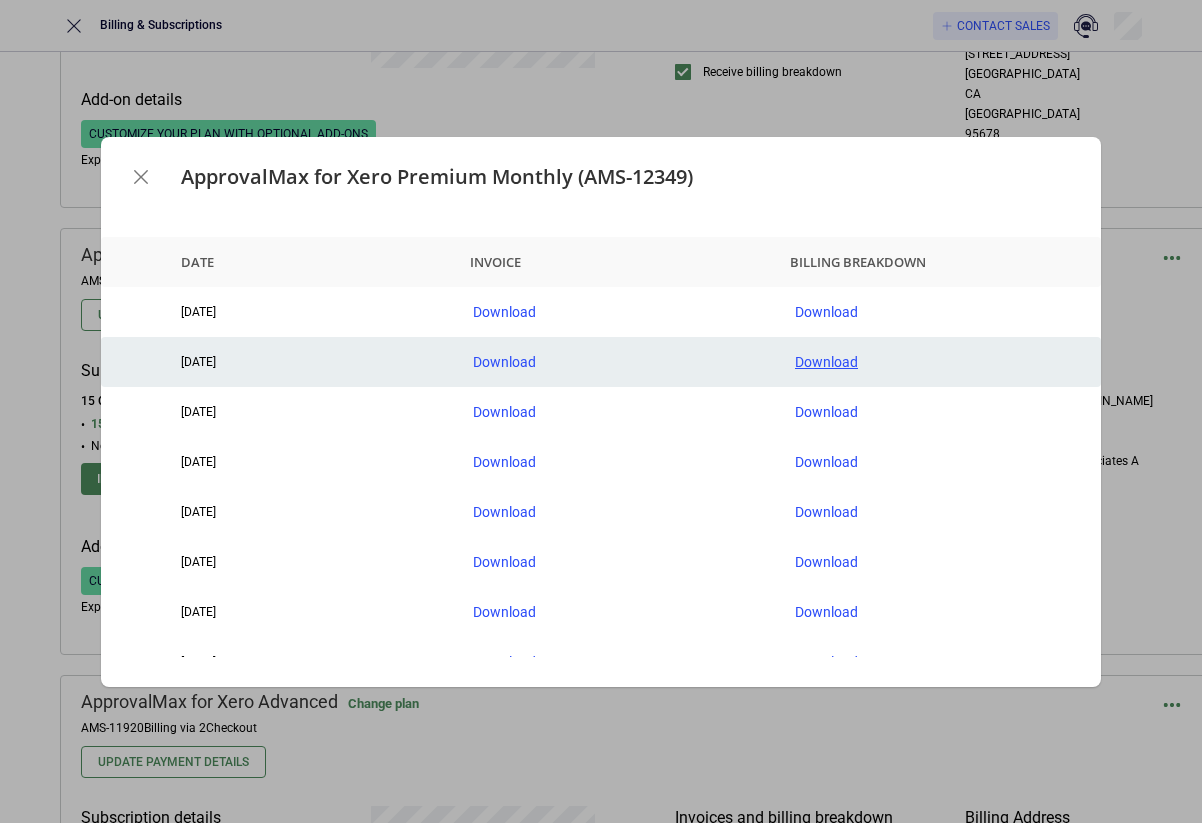 click on "Download" at bounding box center (940, 362) 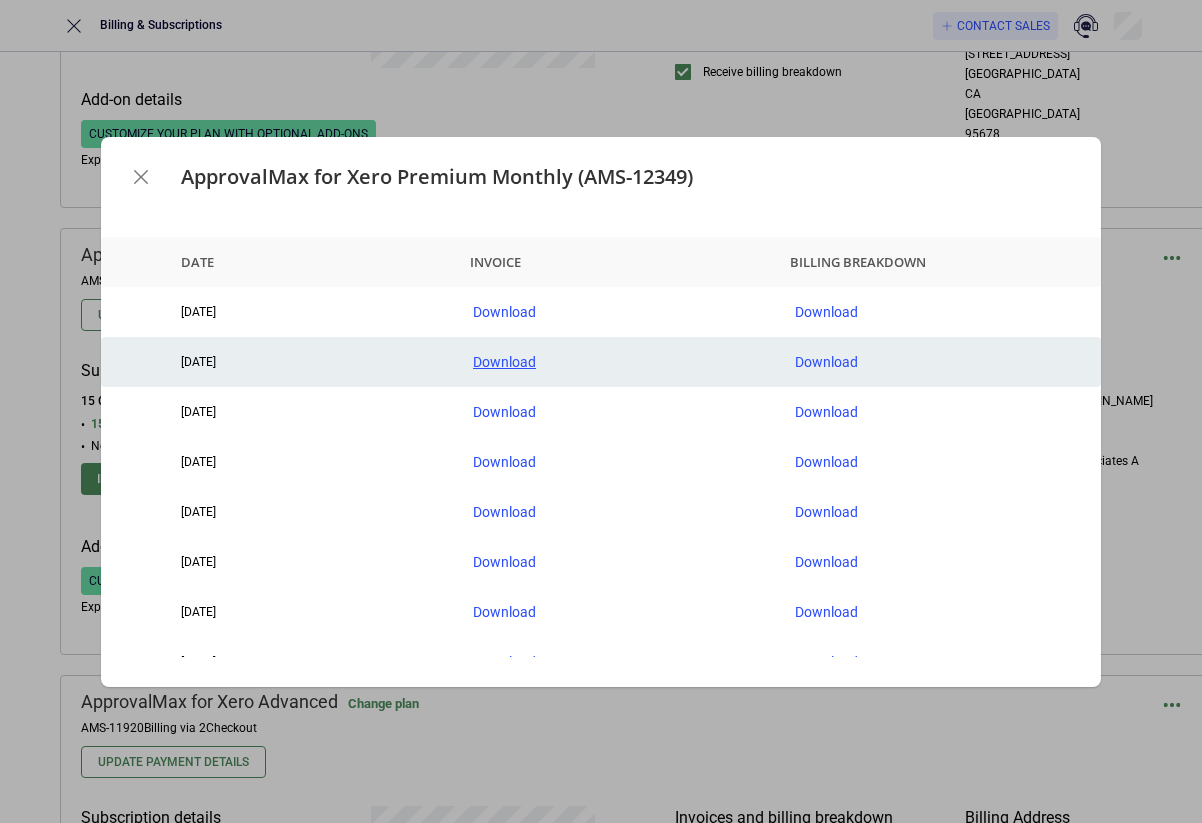 click on "Download" at bounding box center [618, 362] 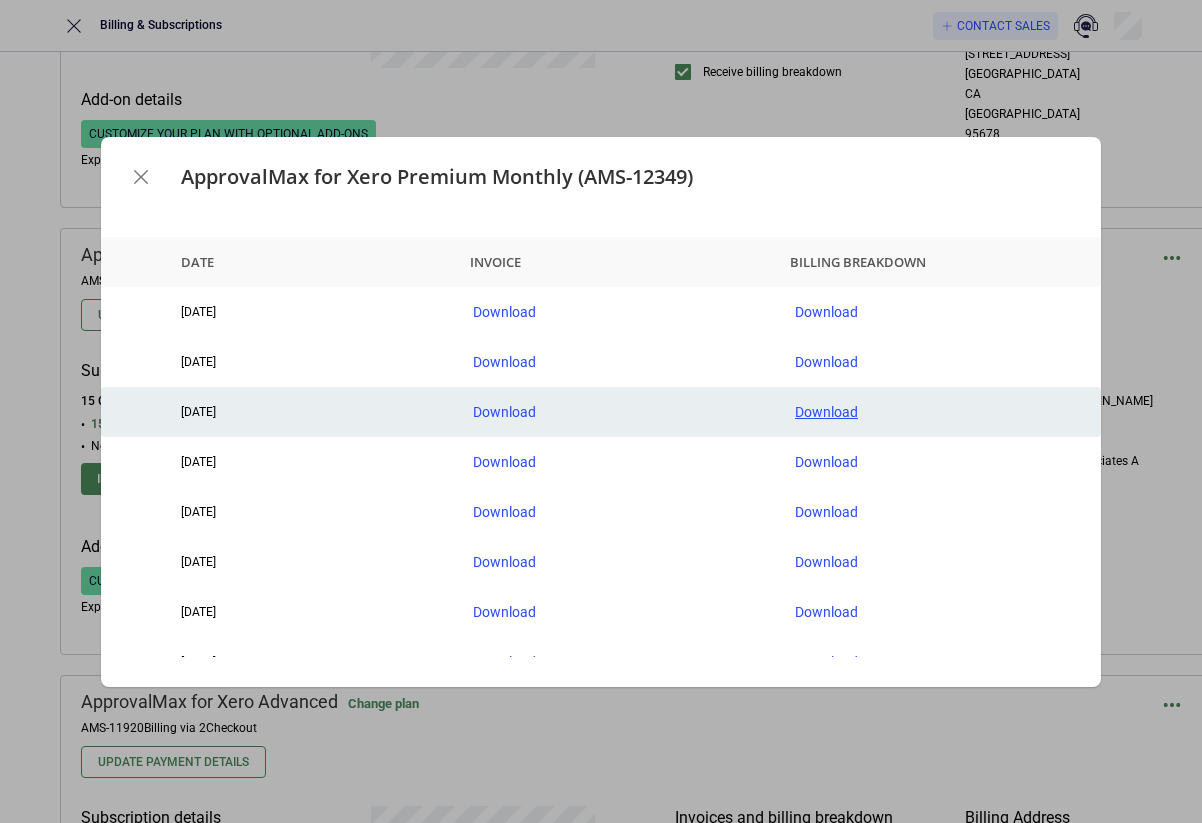 click on "Download" at bounding box center (940, 412) 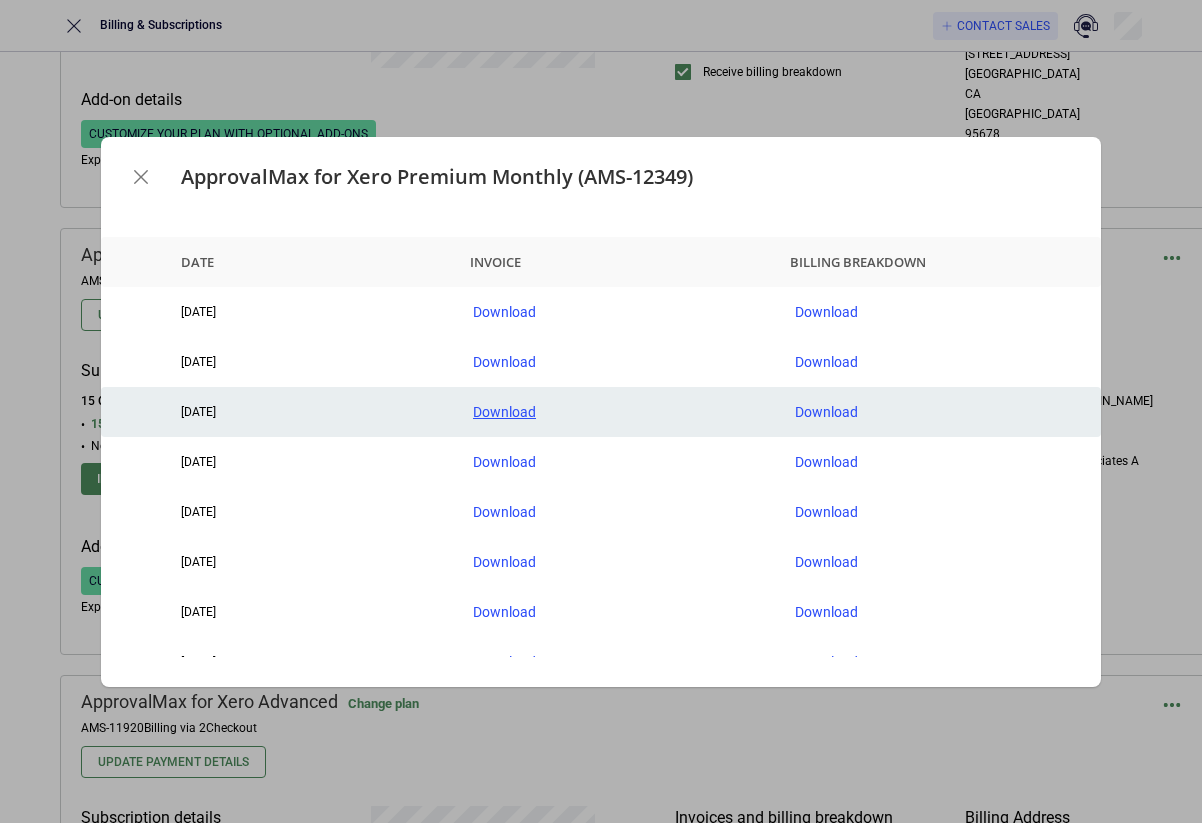 click on "Download" at bounding box center [618, 412] 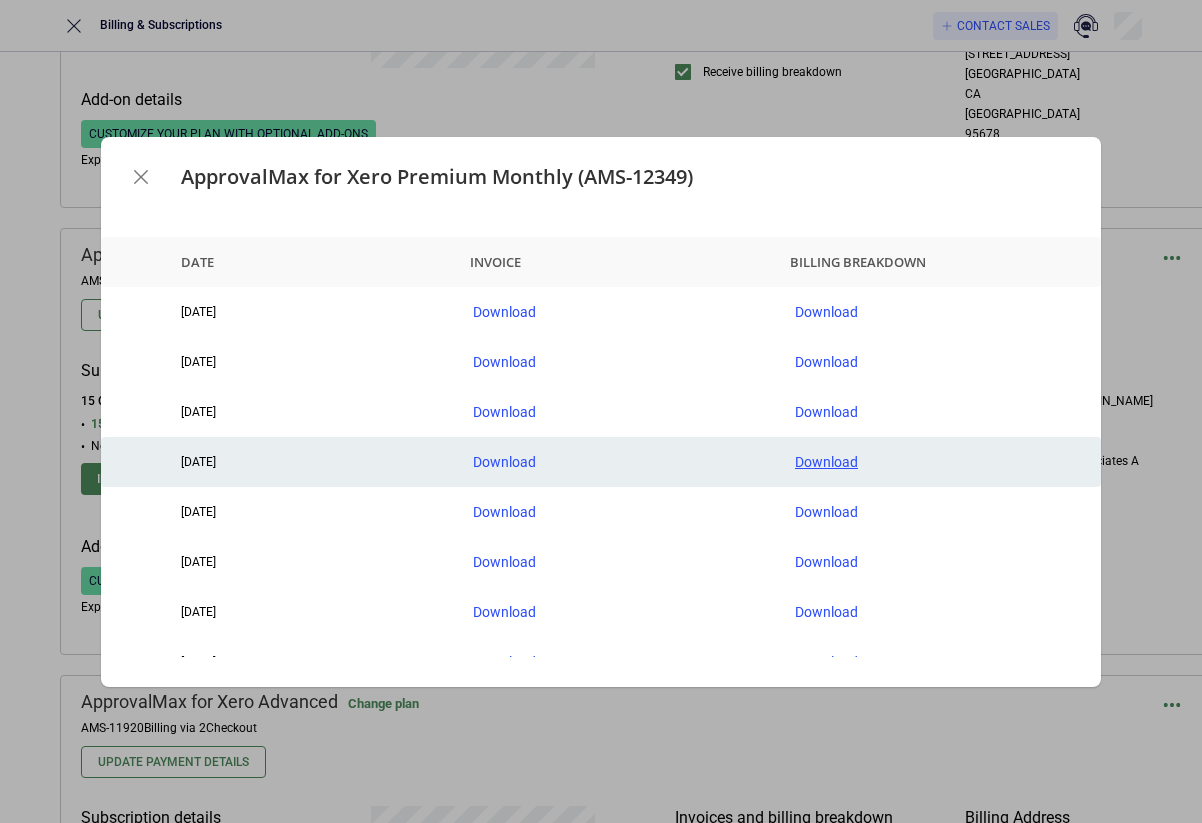 click on "Download" at bounding box center (940, 462) 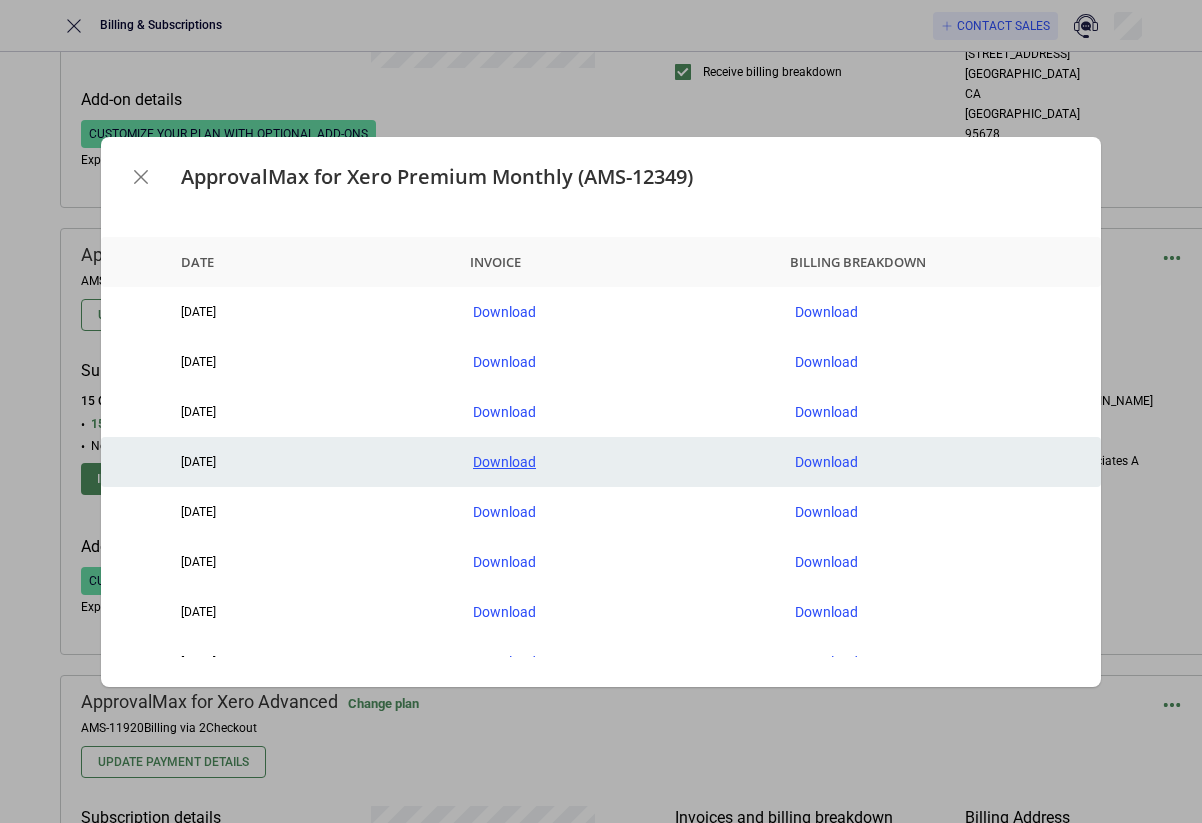 click on "Download" at bounding box center (618, 462) 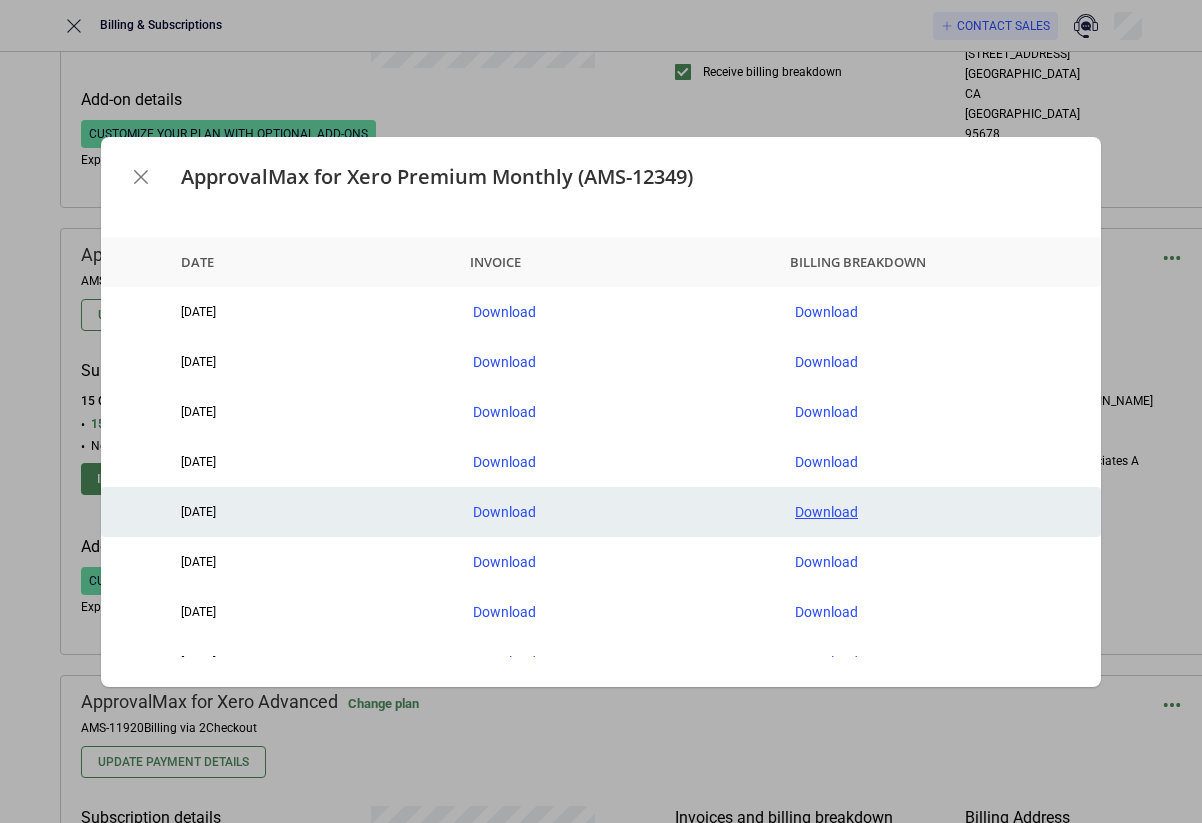 click on "Download" at bounding box center (940, 512) 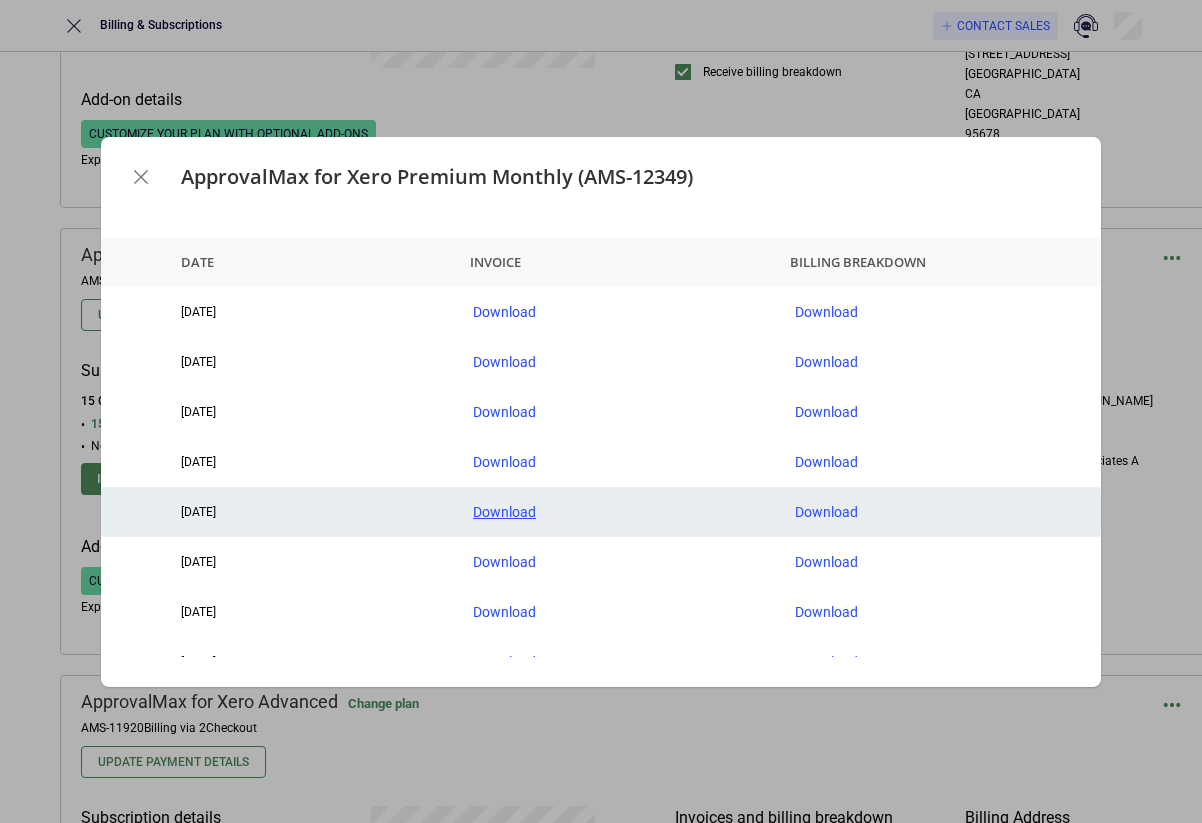 click on "Download" at bounding box center (618, 512) 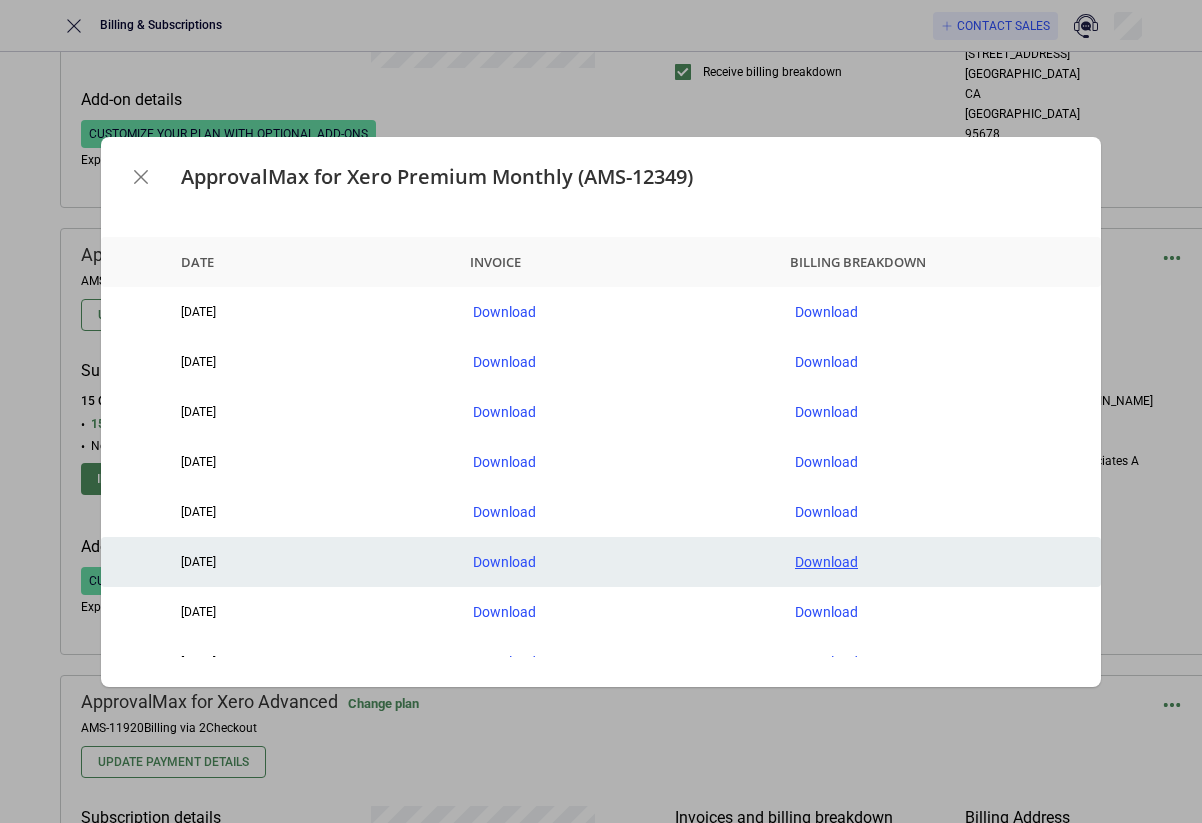 click on "Download" at bounding box center (940, 562) 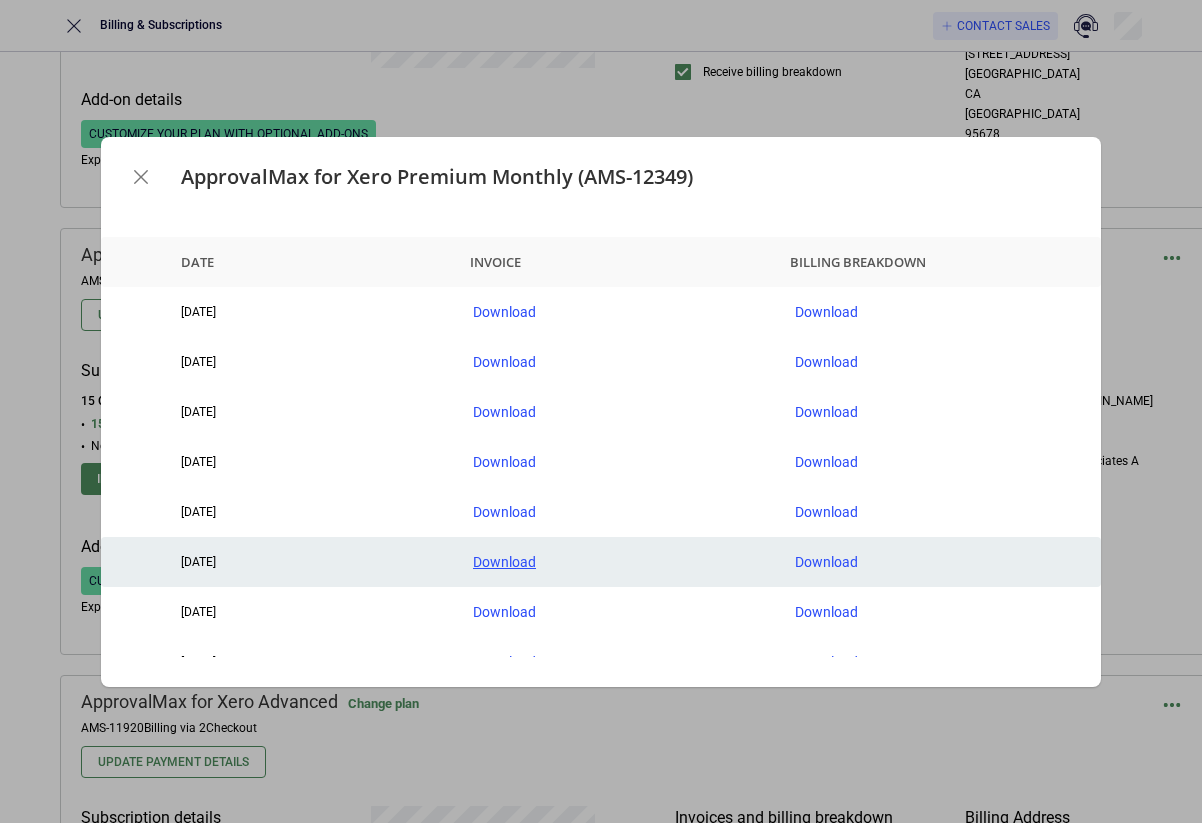 click on "Download" at bounding box center [618, 562] 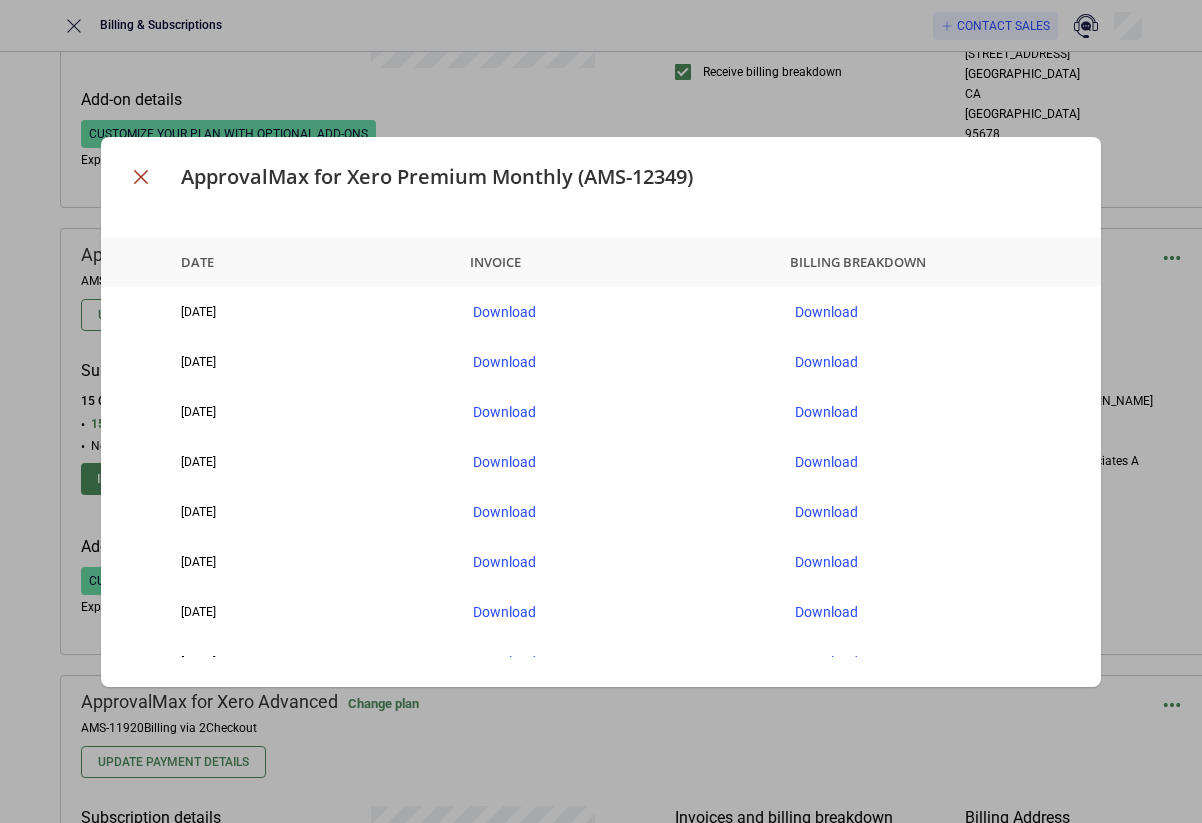click 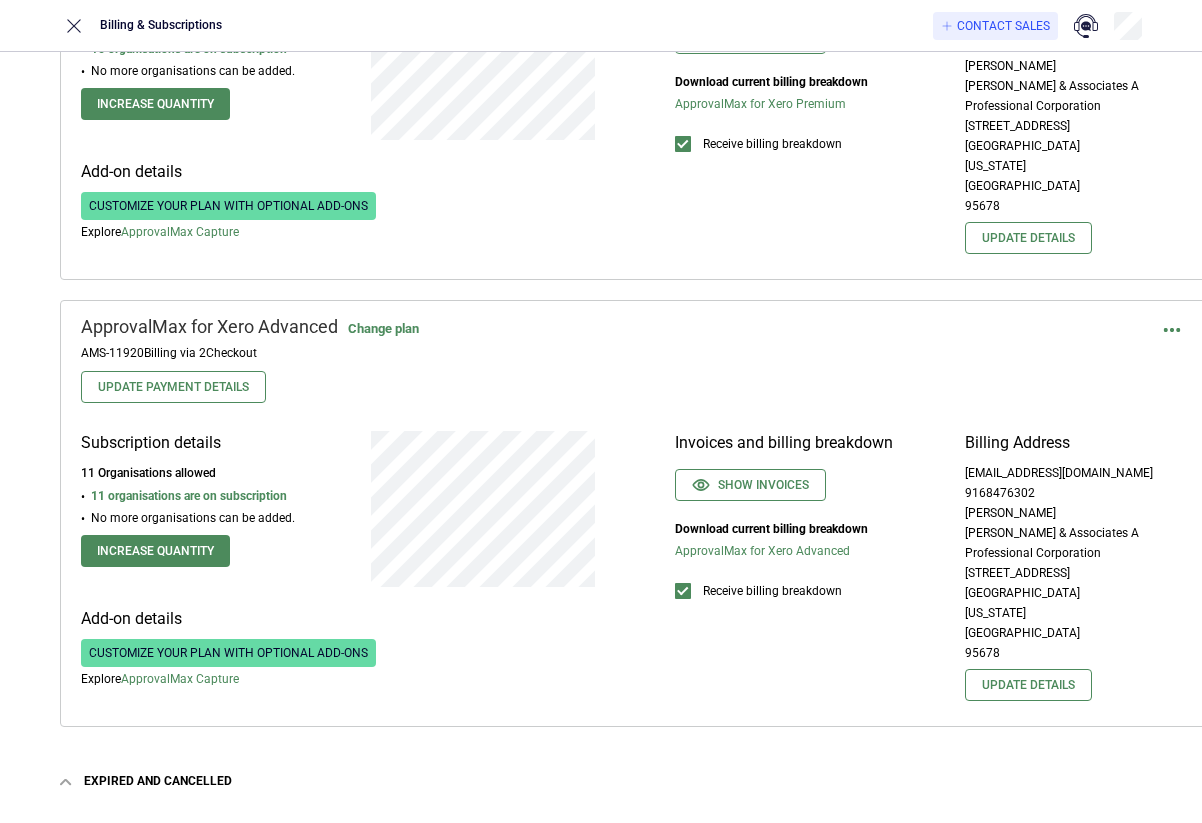 scroll, scrollTop: 1683, scrollLeft: 0, axis: vertical 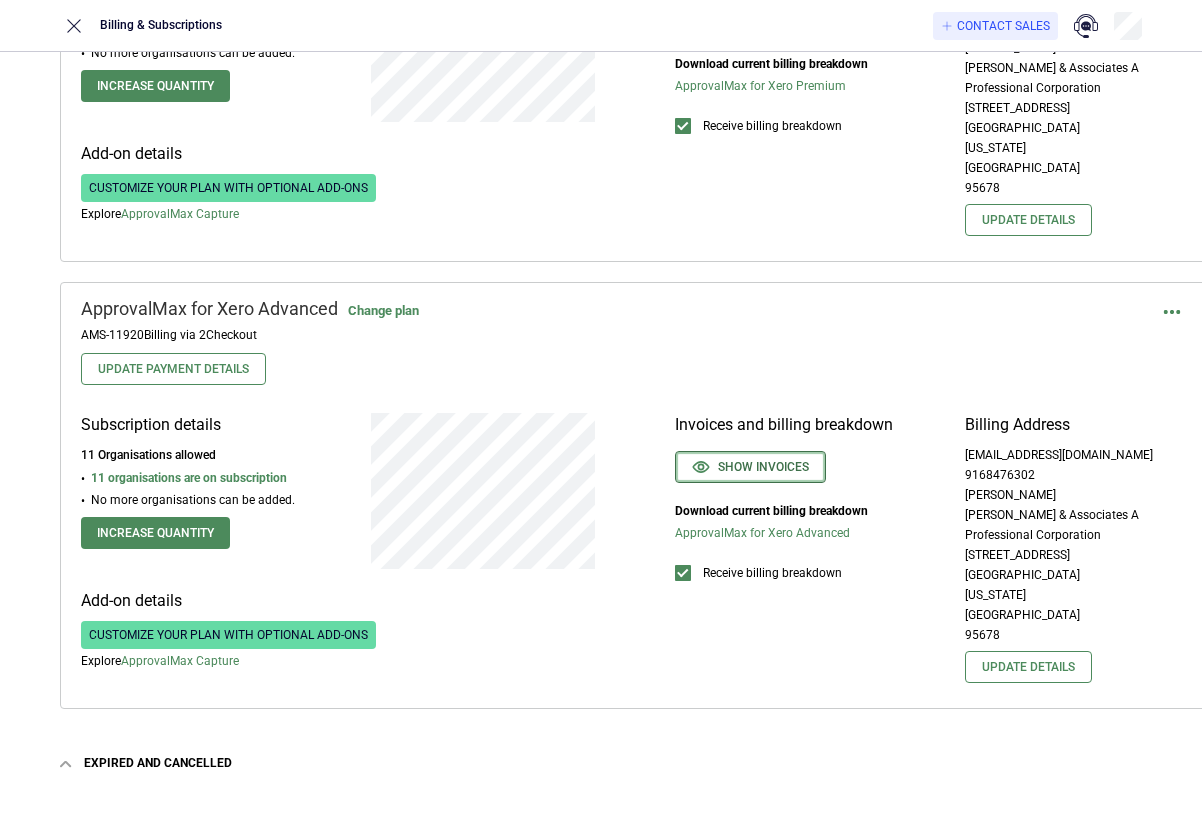 click on "Show invoices" at bounding box center (750, 467) 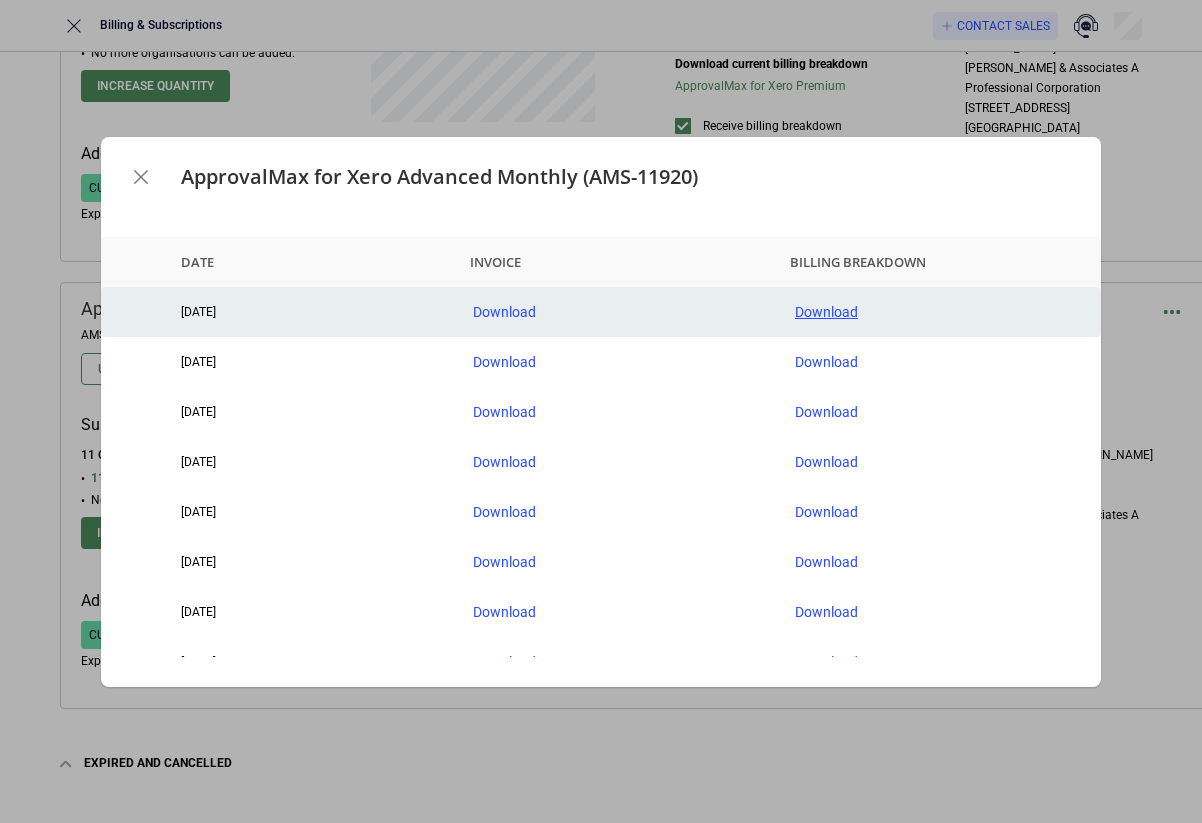 click on "Download" at bounding box center [940, 312] 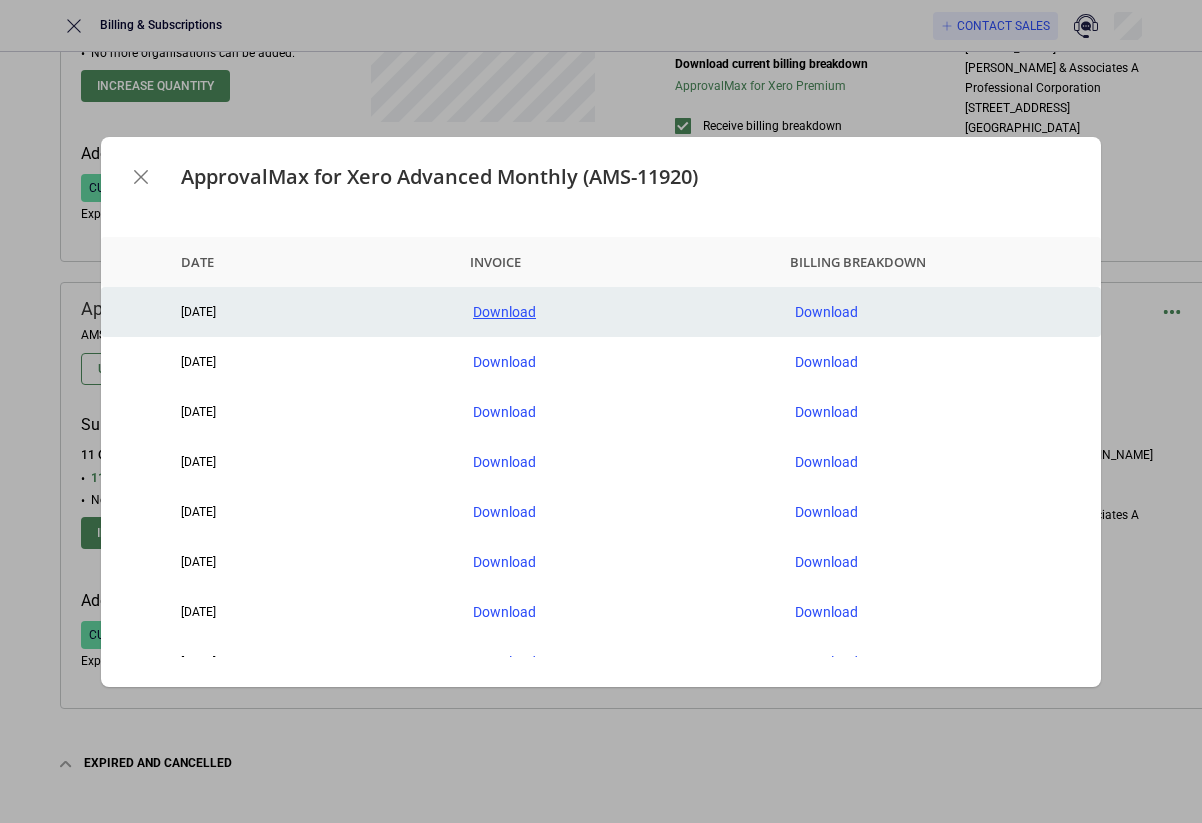 click on "Download" at bounding box center [618, 312] 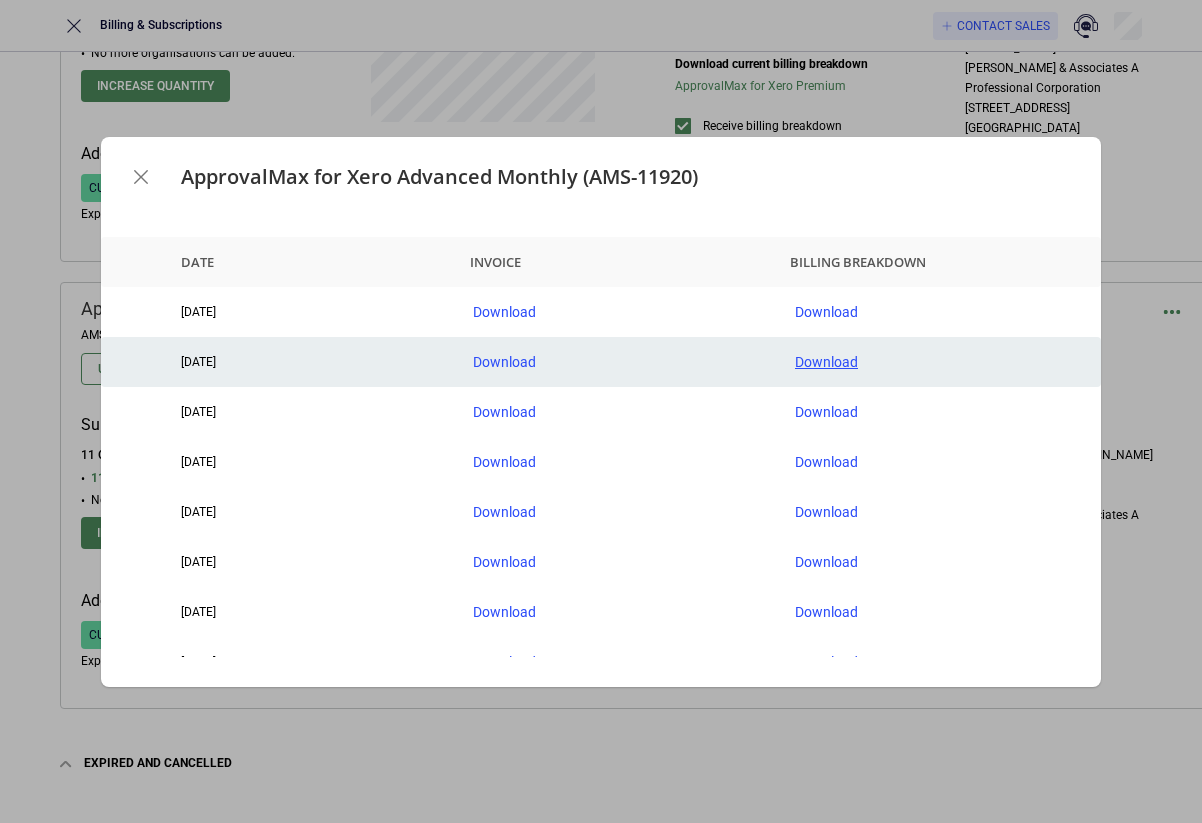 click on "Download" at bounding box center [940, 362] 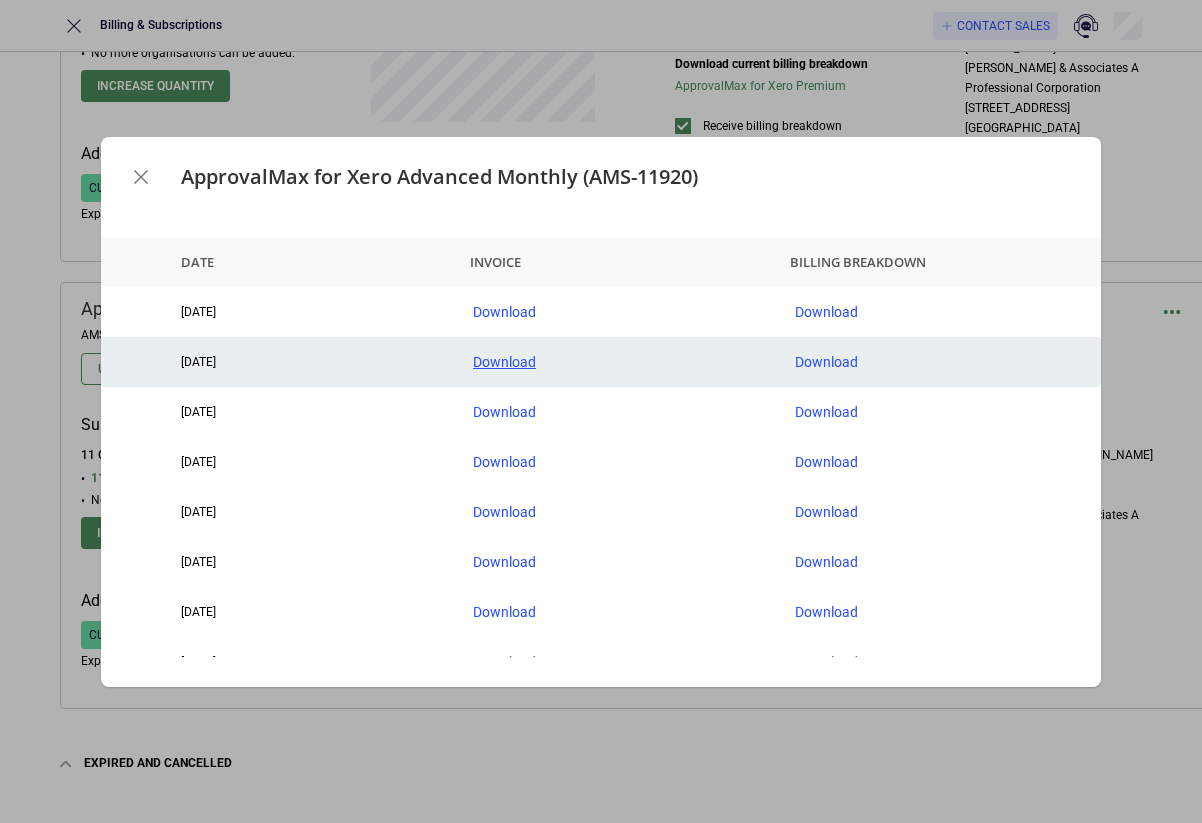 click on "Download" at bounding box center [618, 362] 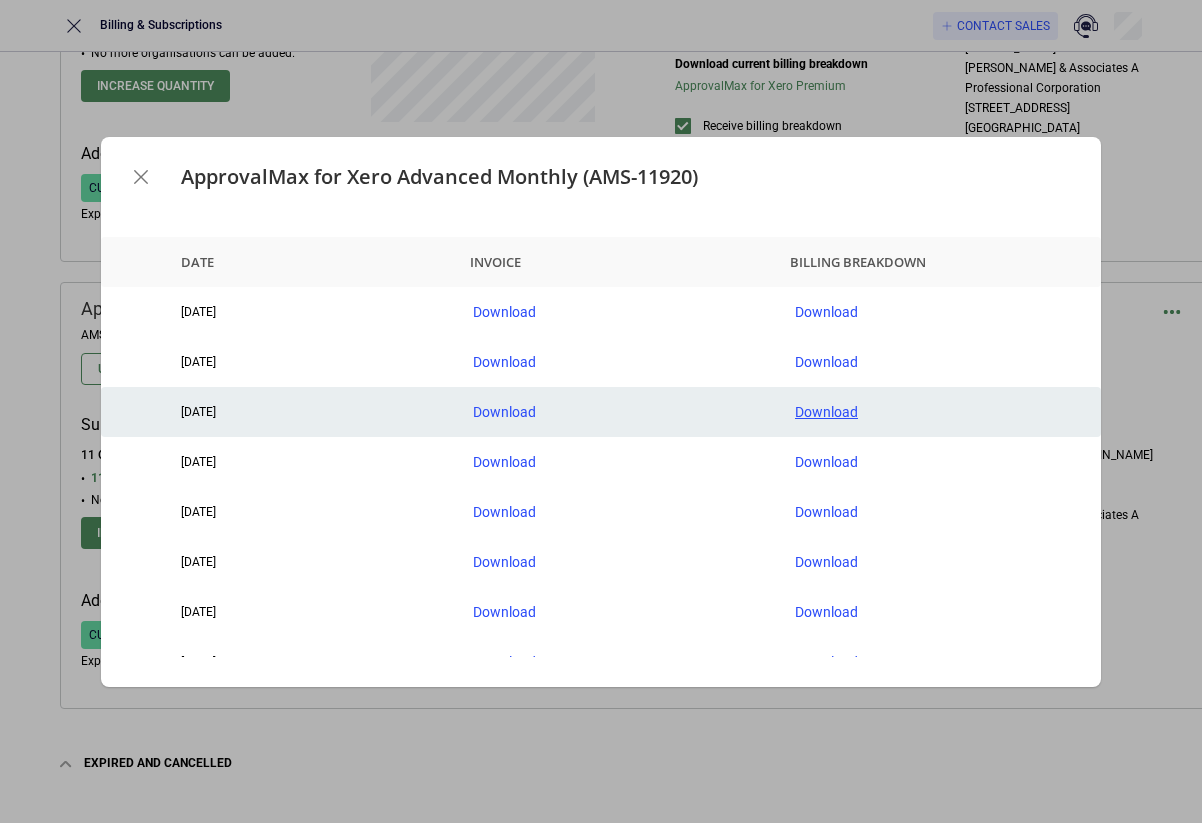 click on "Download" at bounding box center [940, 412] 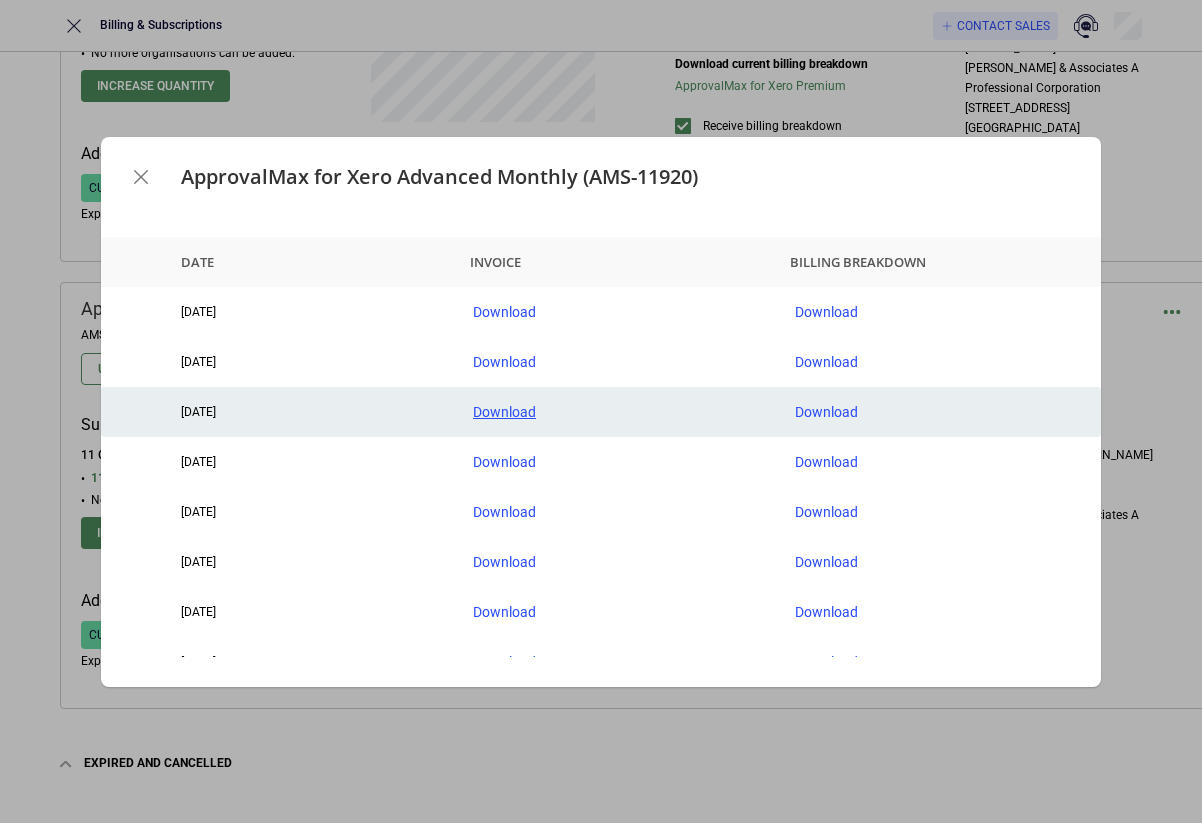 click on "Download" at bounding box center [618, 412] 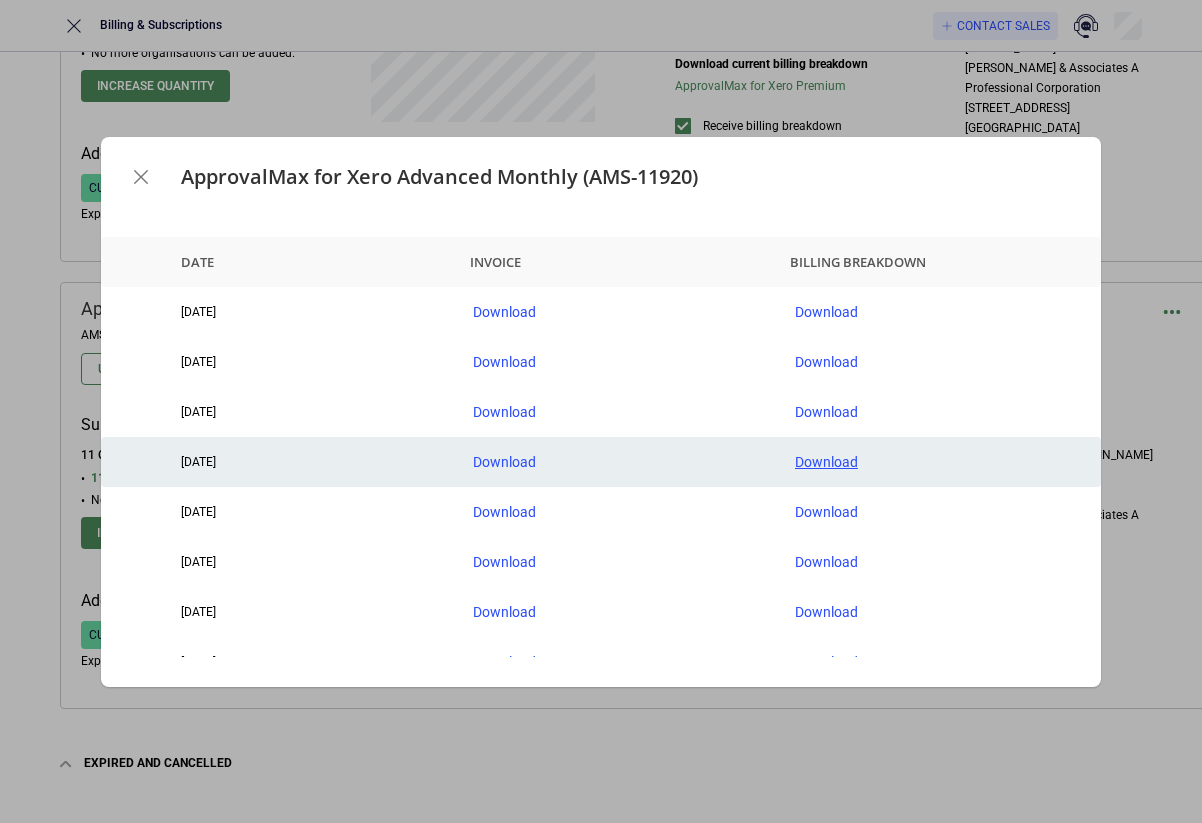 click on "Download" at bounding box center (940, 462) 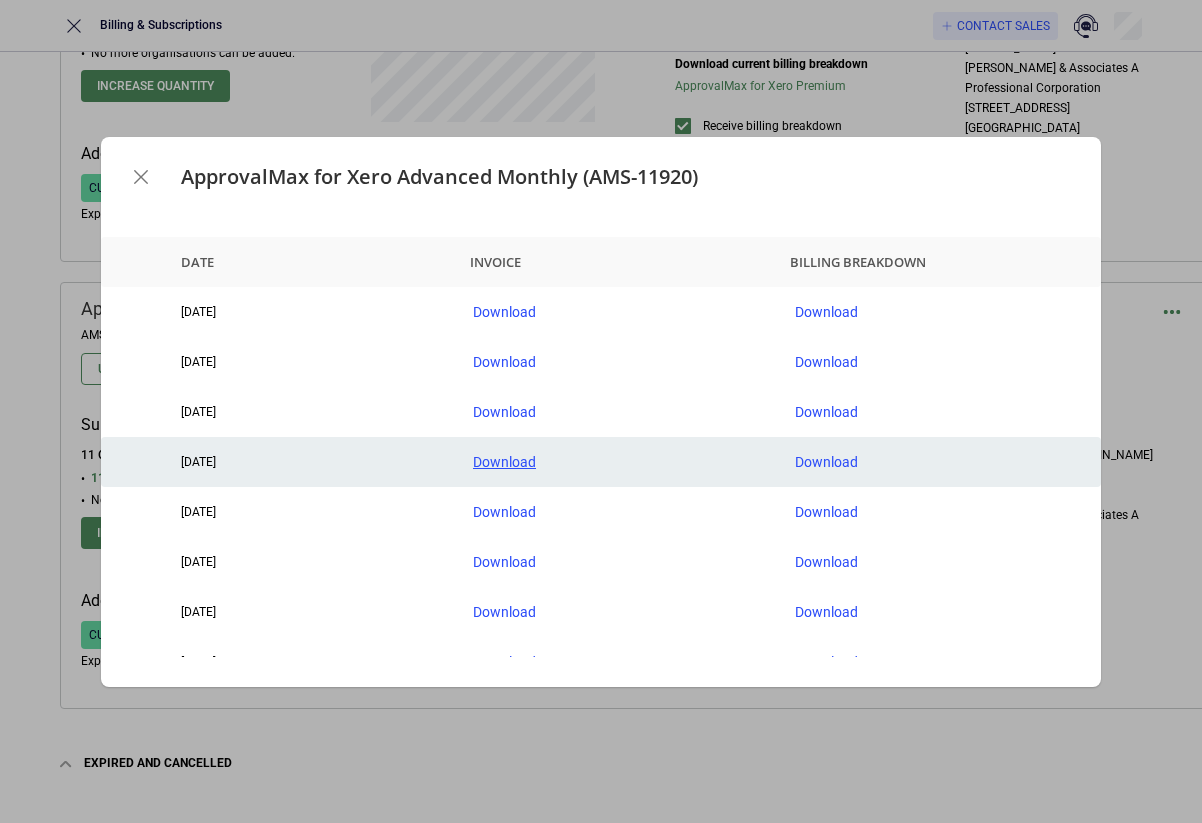 click on "Download" at bounding box center (618, 462) 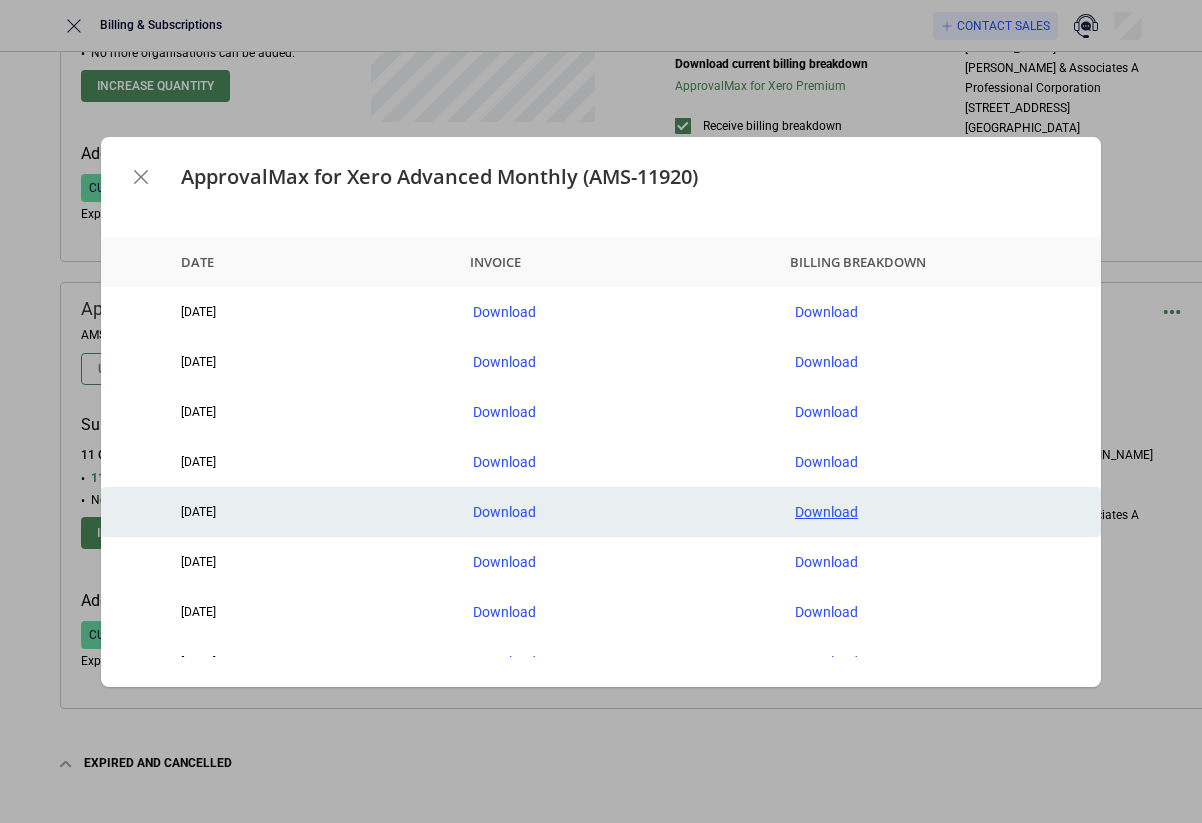 click on "Download" at bounding box center (940, 512) 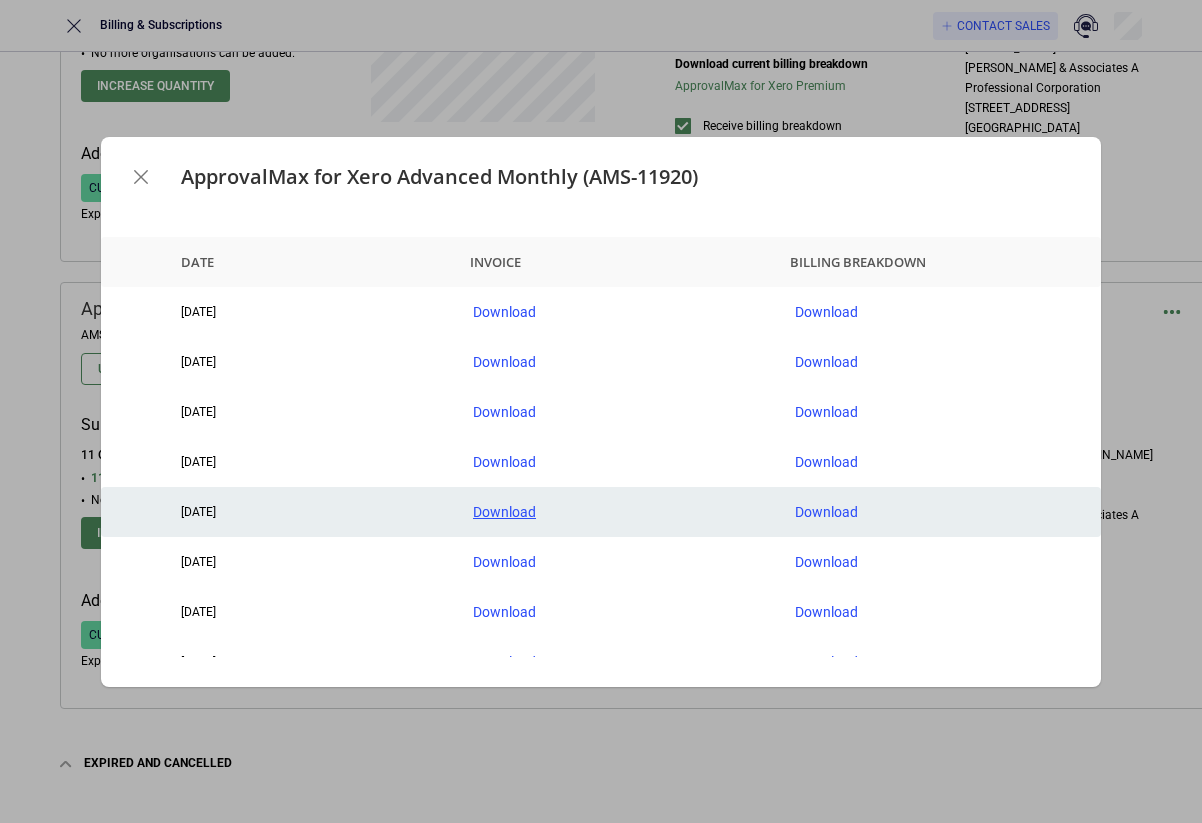 click on "Download" at bounding box center (618, 512) 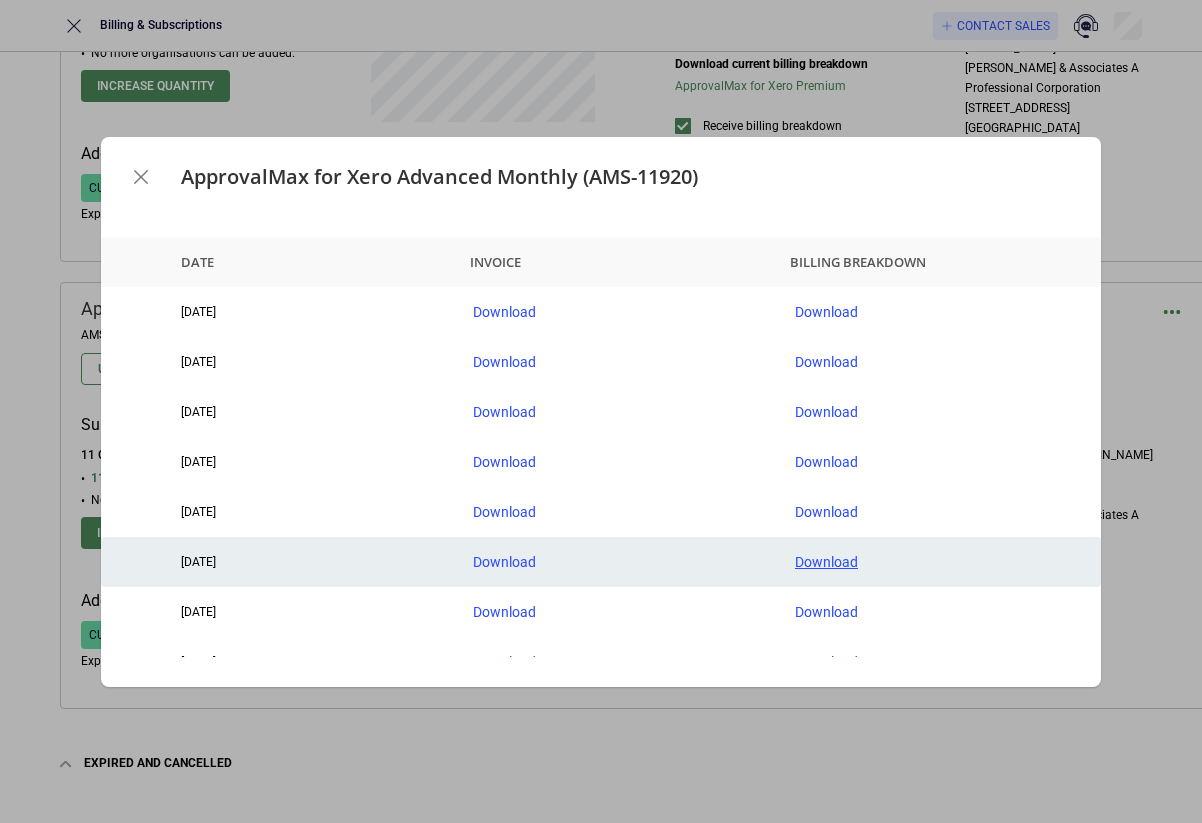 click on "Download" at bounding box center (940, 562) 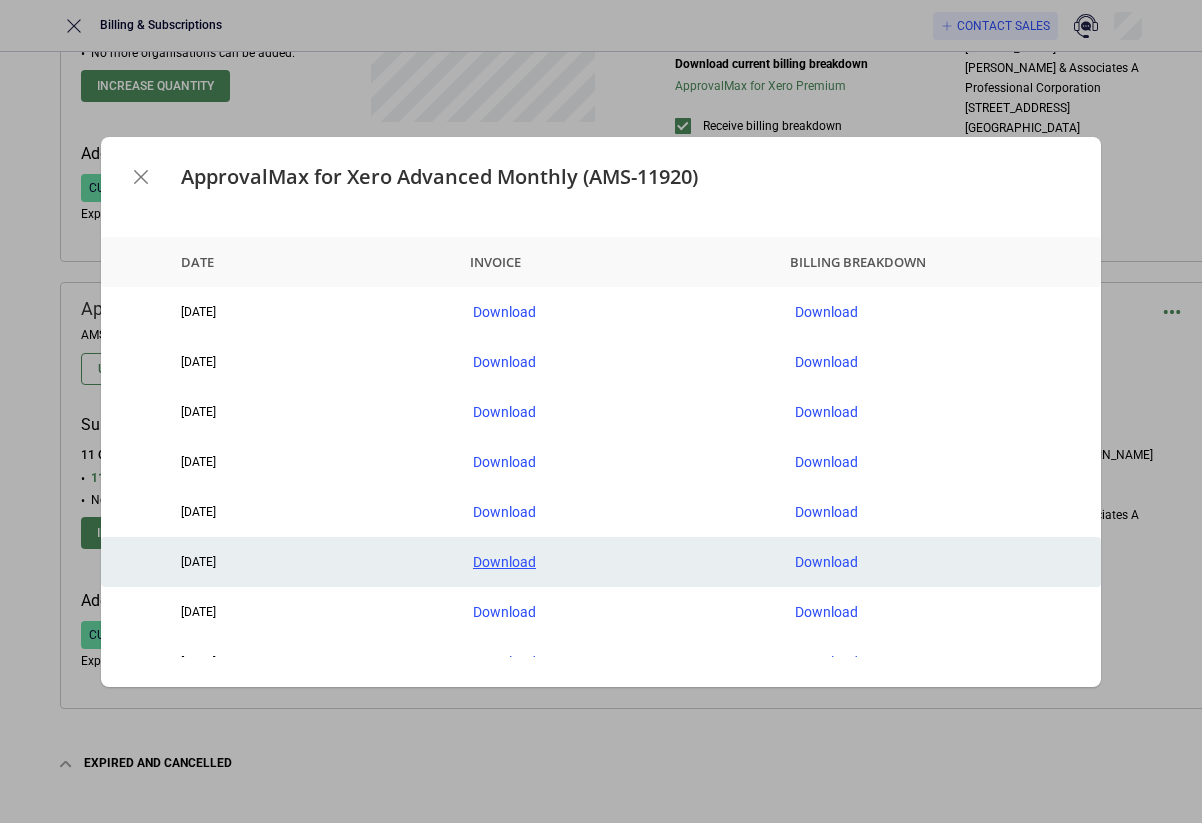 click on "Download" at bounding box center (618, 562) 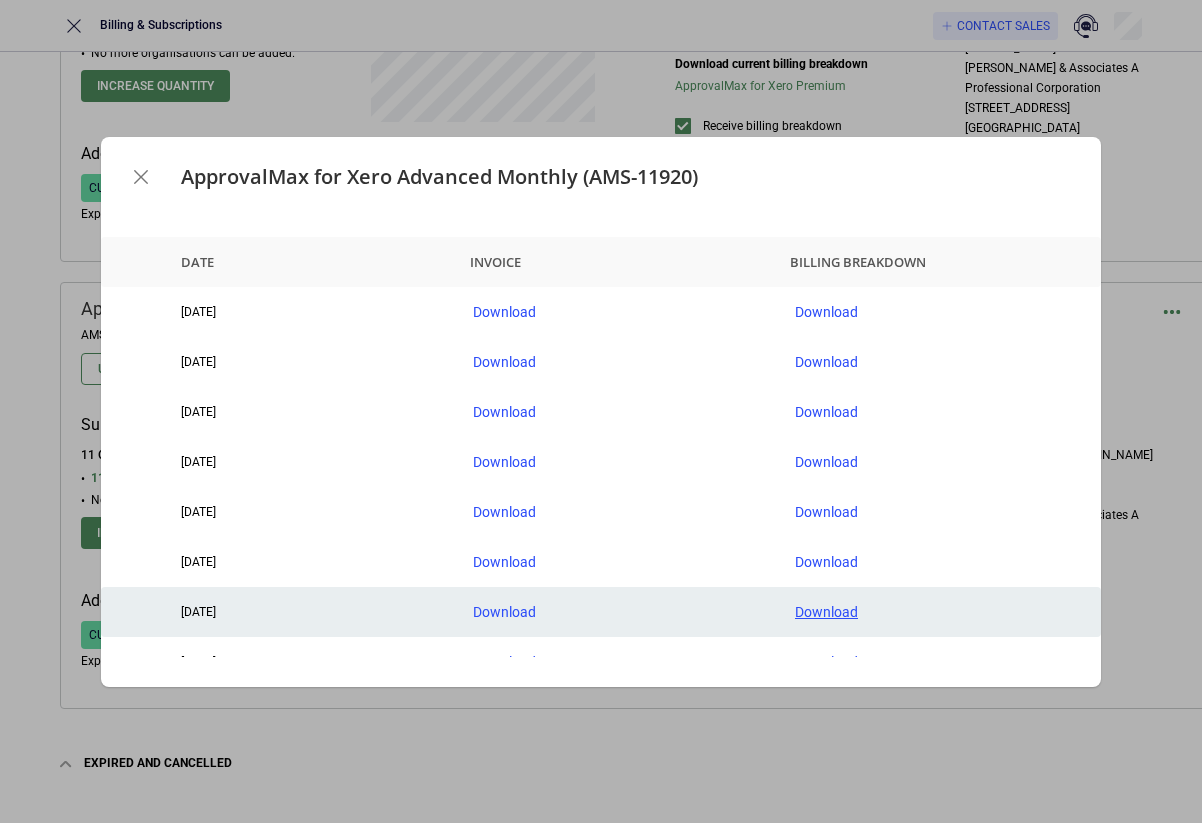 click on "Download" at bounding box center [940, 612] 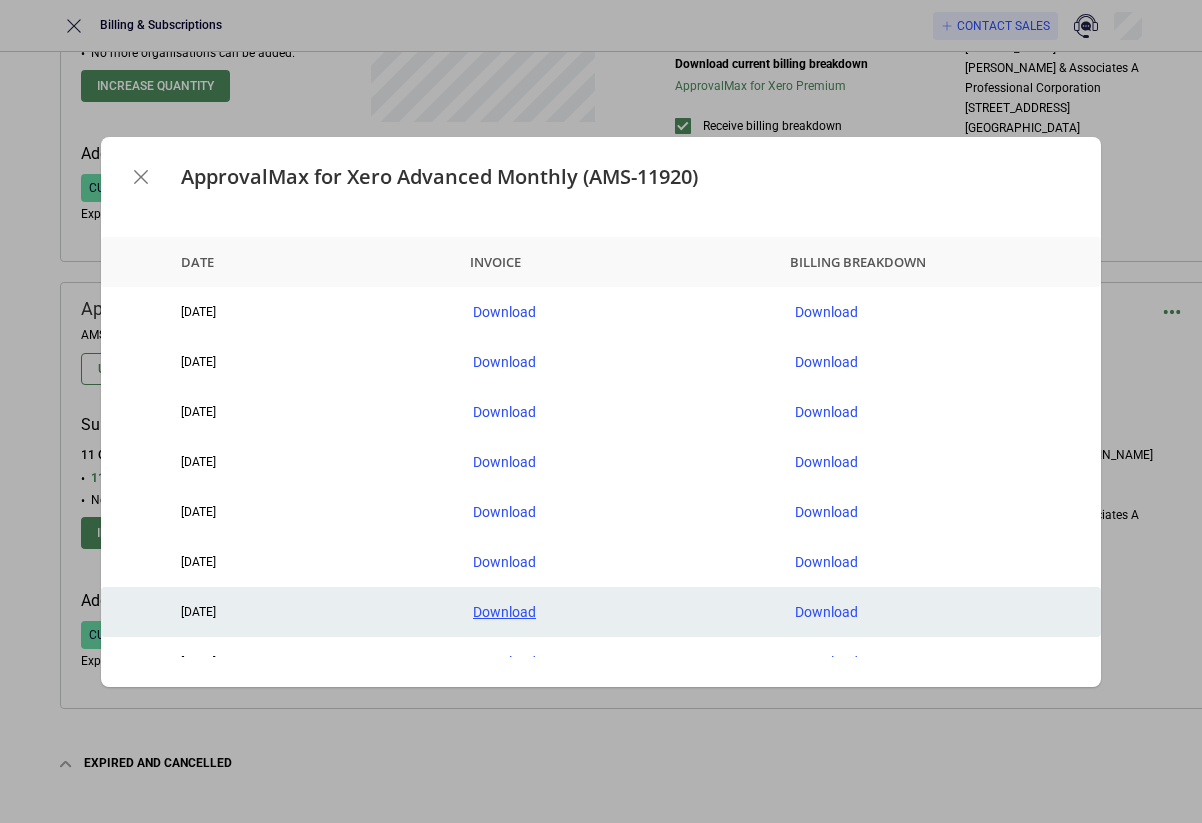 click on "Download" at bounding box center (618, 612) 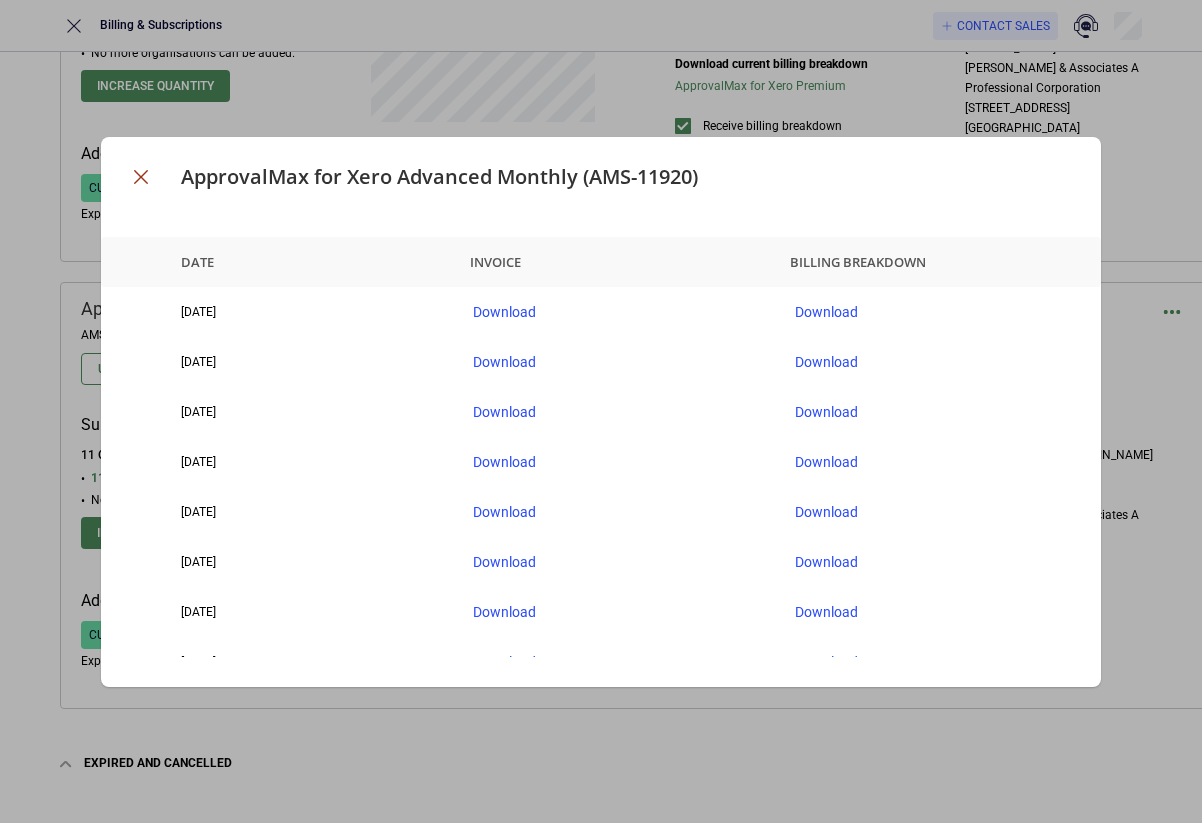 click 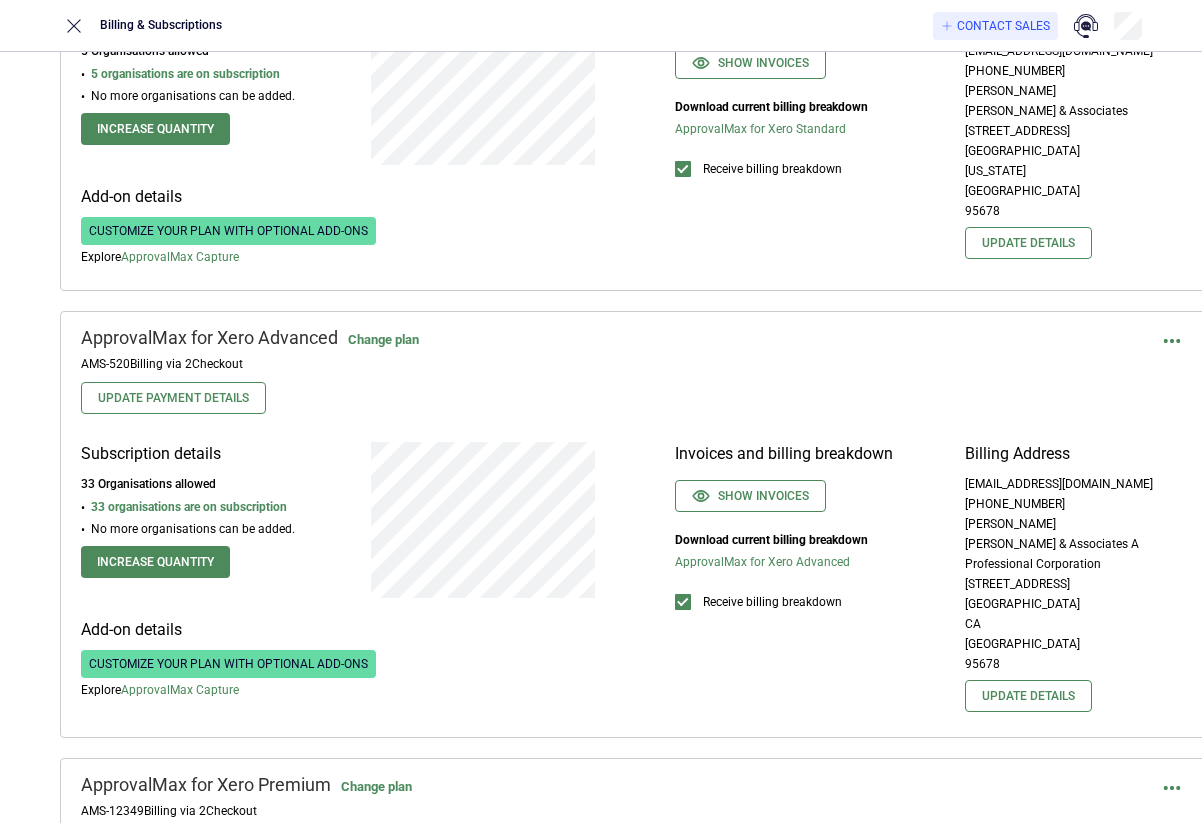 scroll, scrollTop: 1683, scrollLeft: 0, axis: vertical 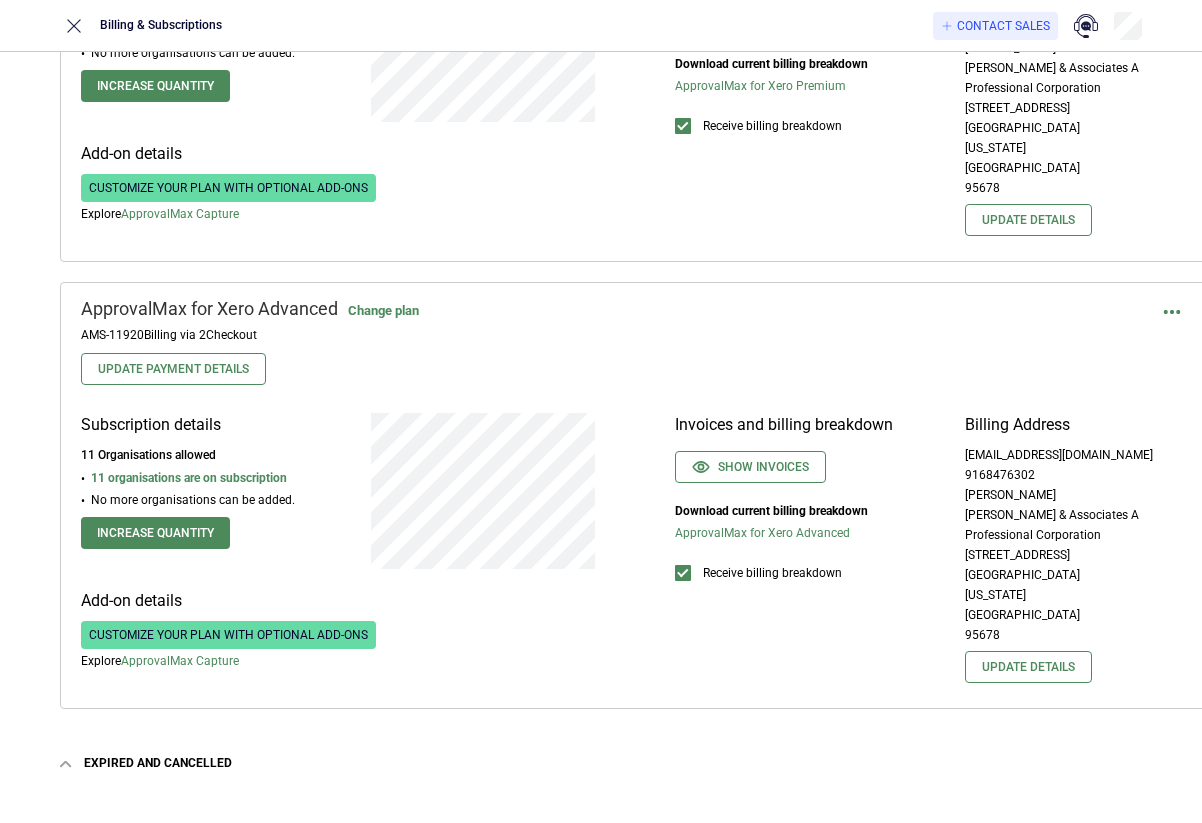 click on "Expired and cancelled" at bounding box center [158, 763] 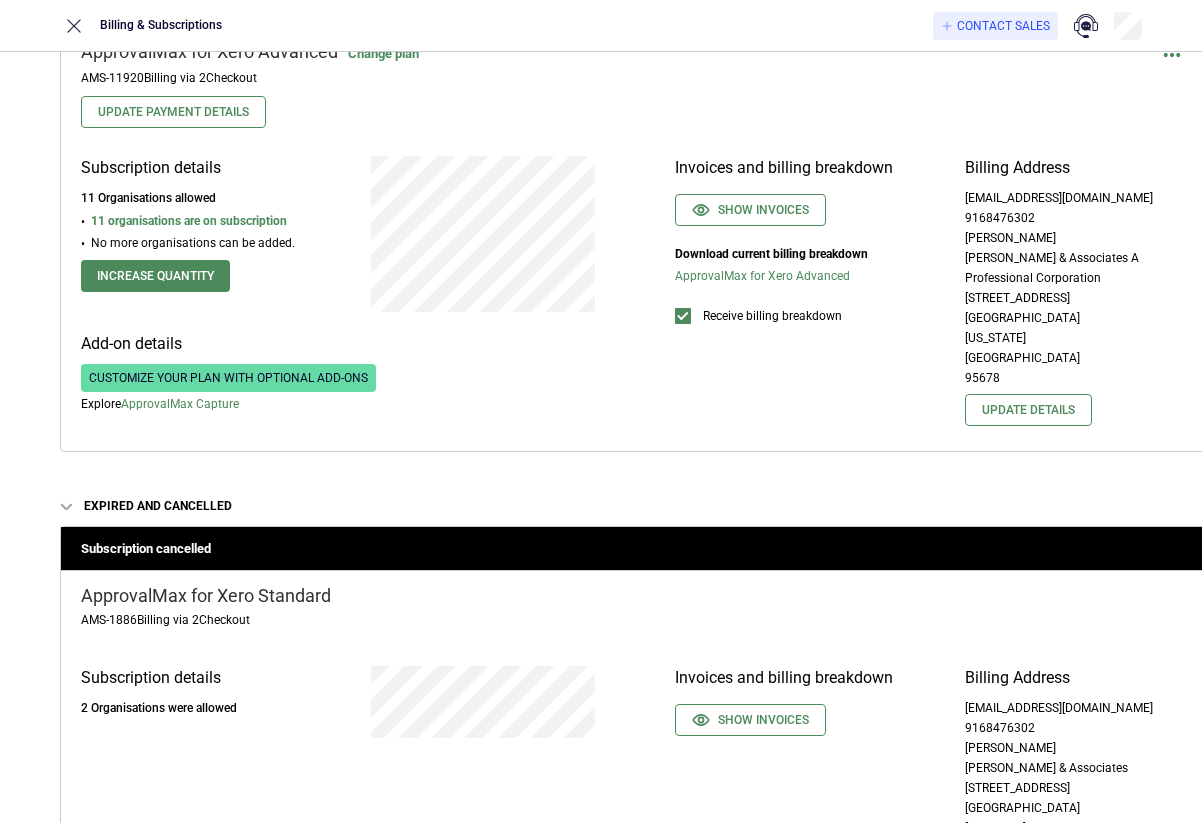 scroll, scrollTop: 2095, scrollLeft: 0, axis: vertical 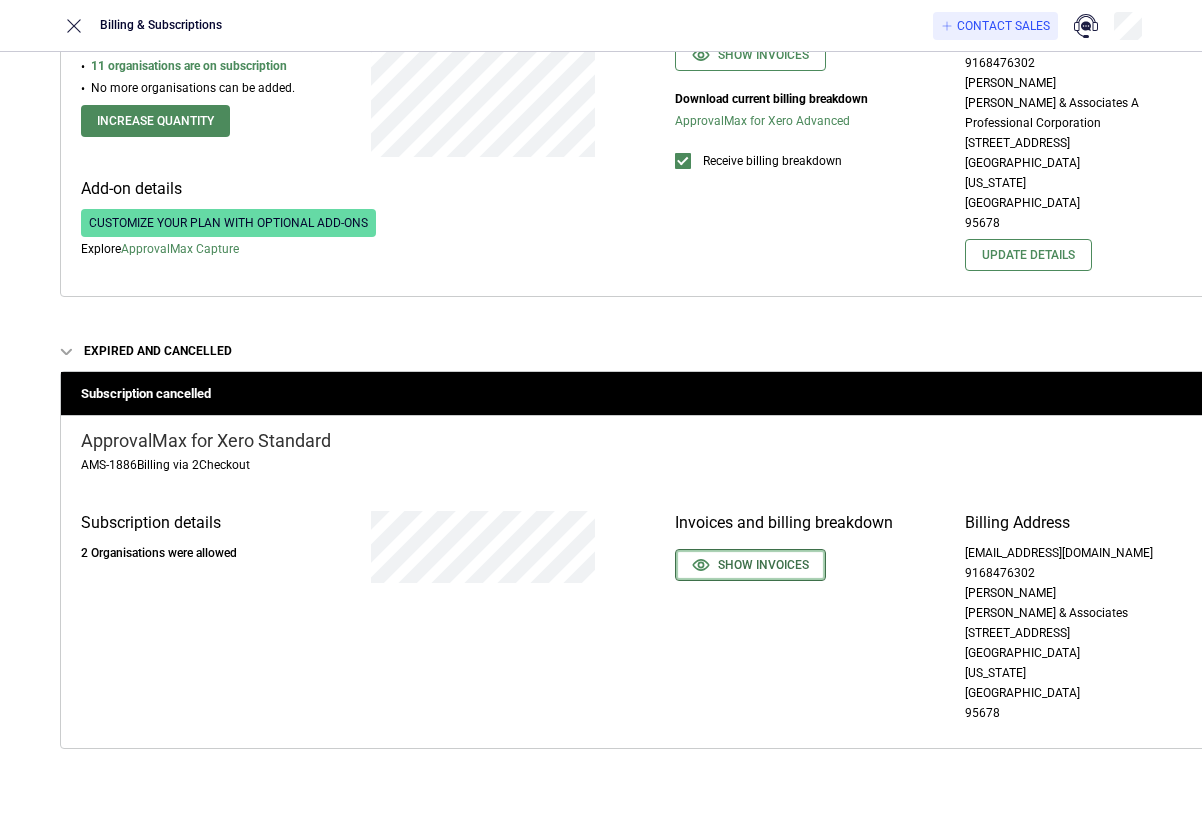 click on "Show invoices" at bounding box center [750, 565] 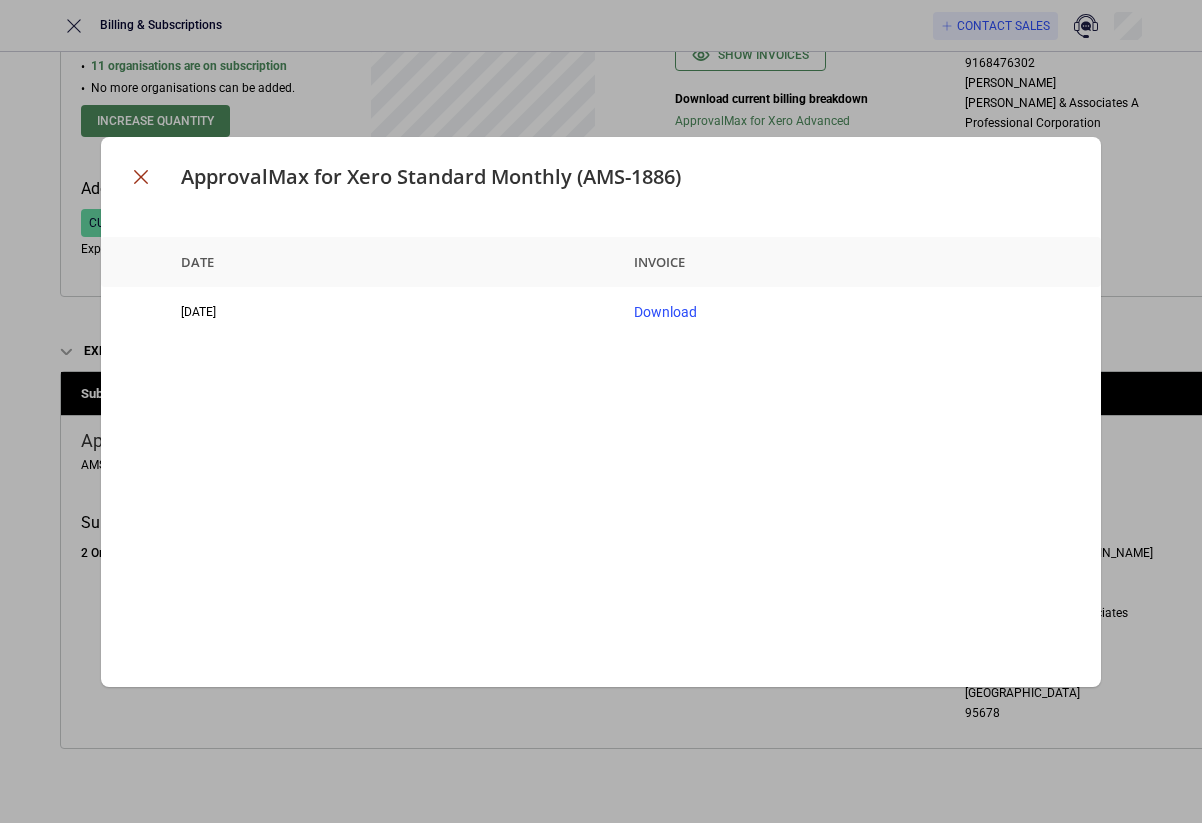 click 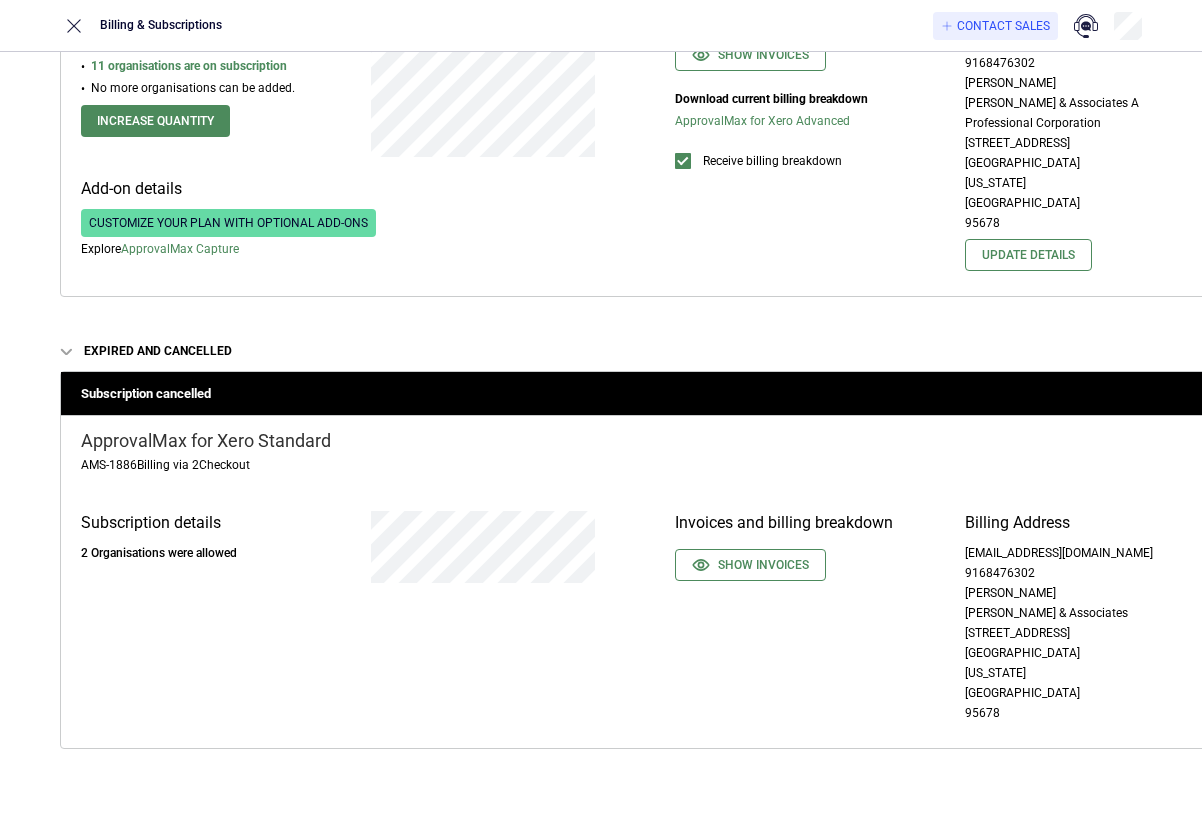 click on "Expired and cancelled" at bounding box center [635, 351] 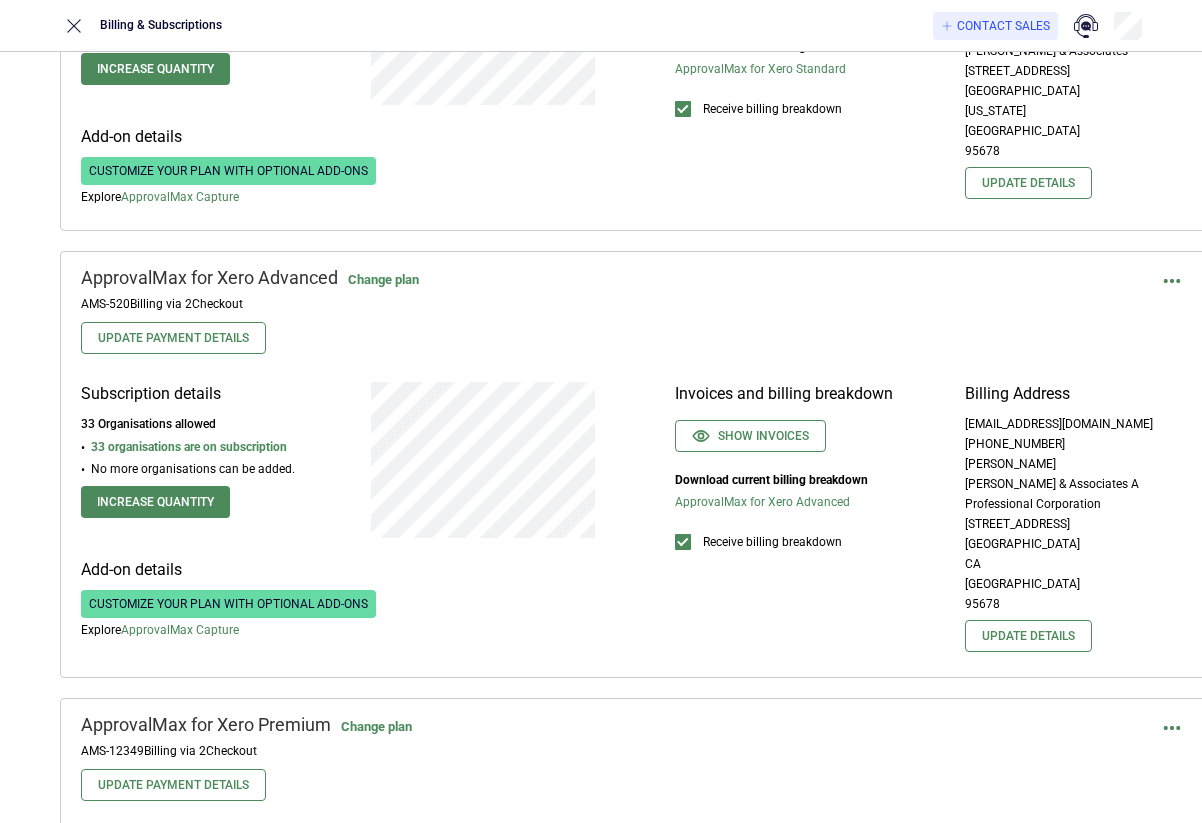 scroll, scrollTop: 0, scrollLeft: 0, axis: both 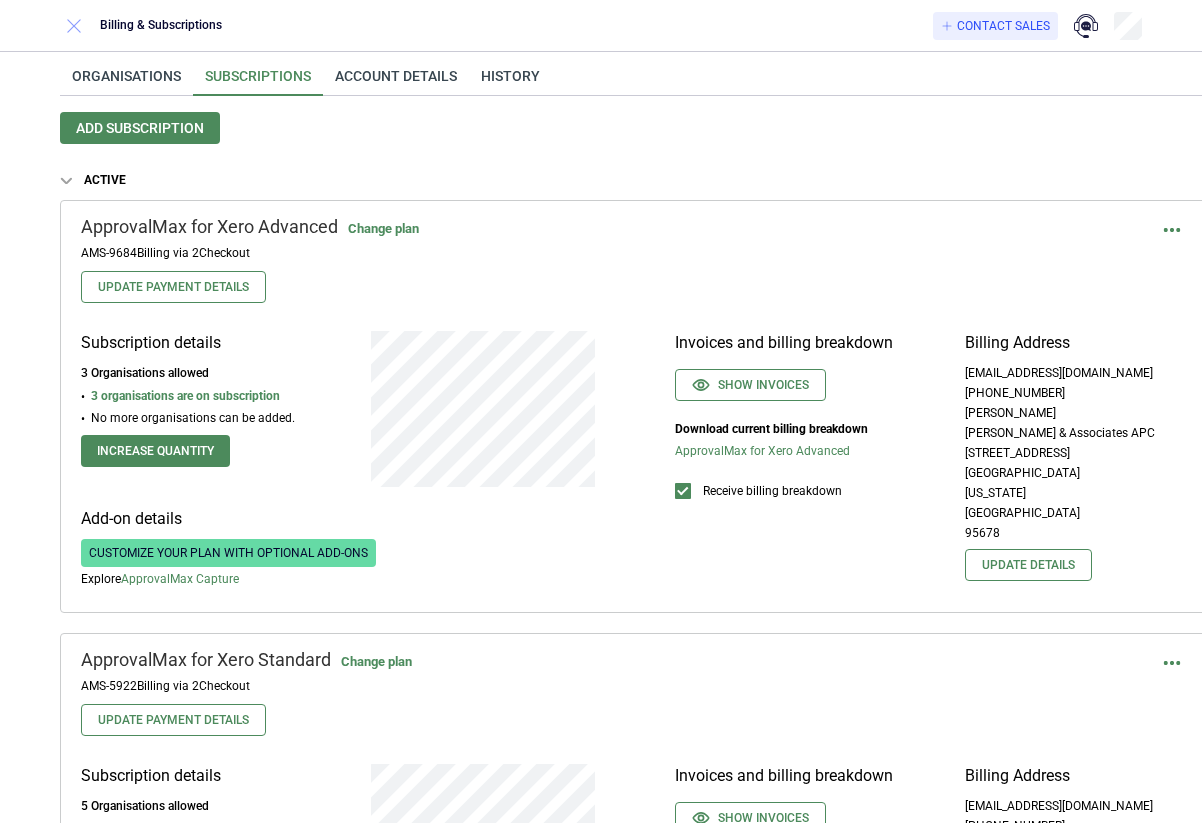 click 